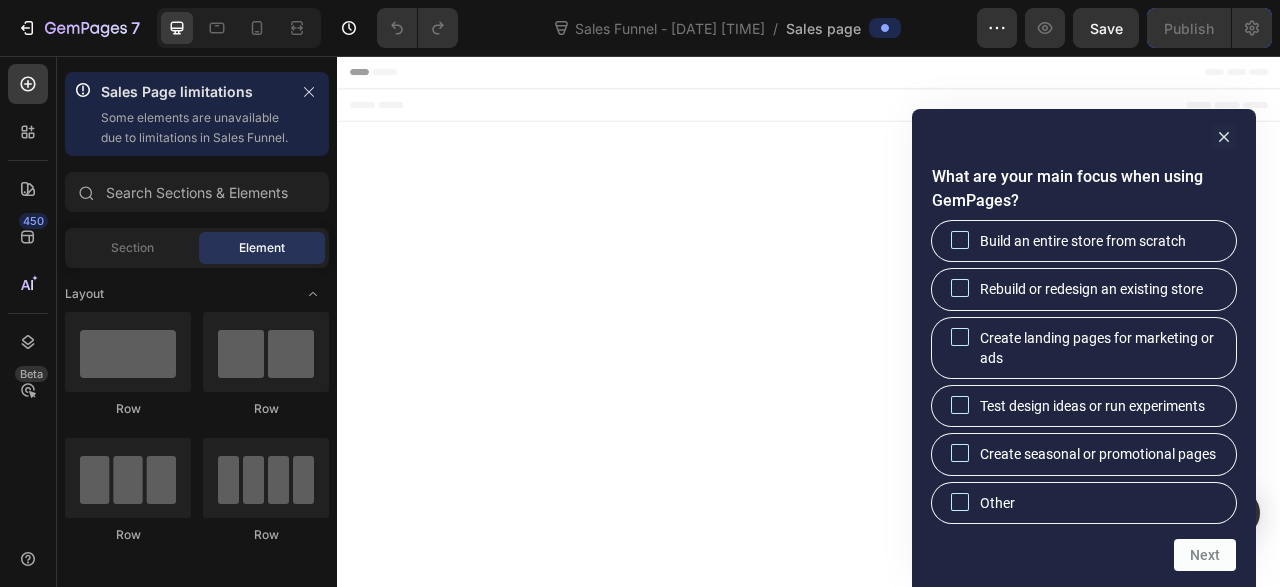 scroll, scrollTop: 0, scrollLeft: 0, axis: both 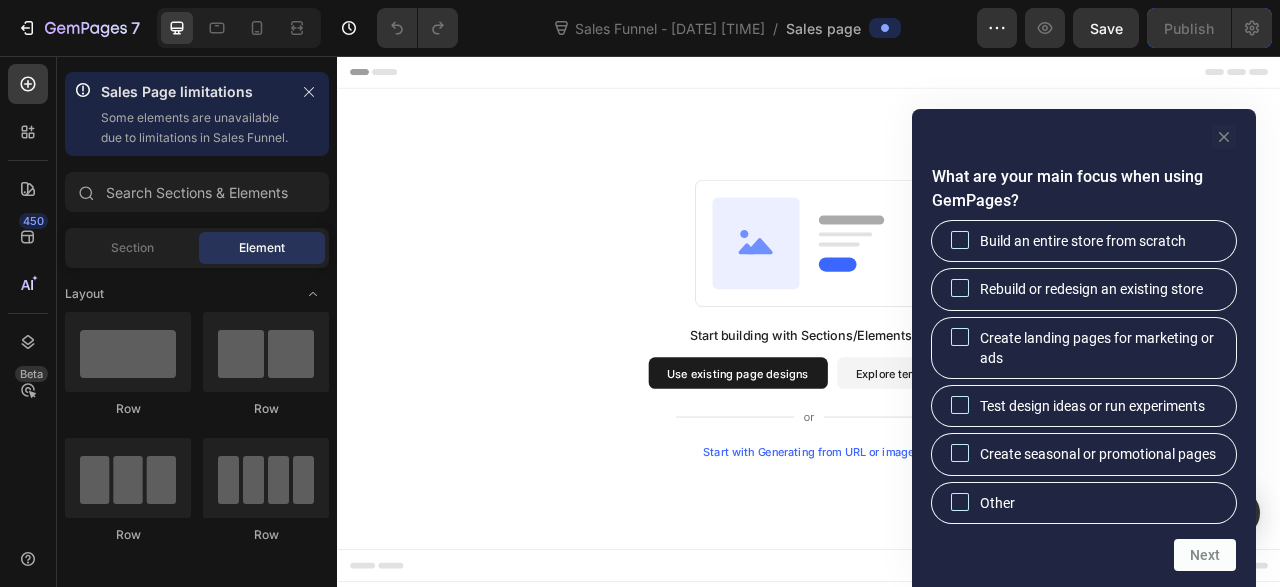 click 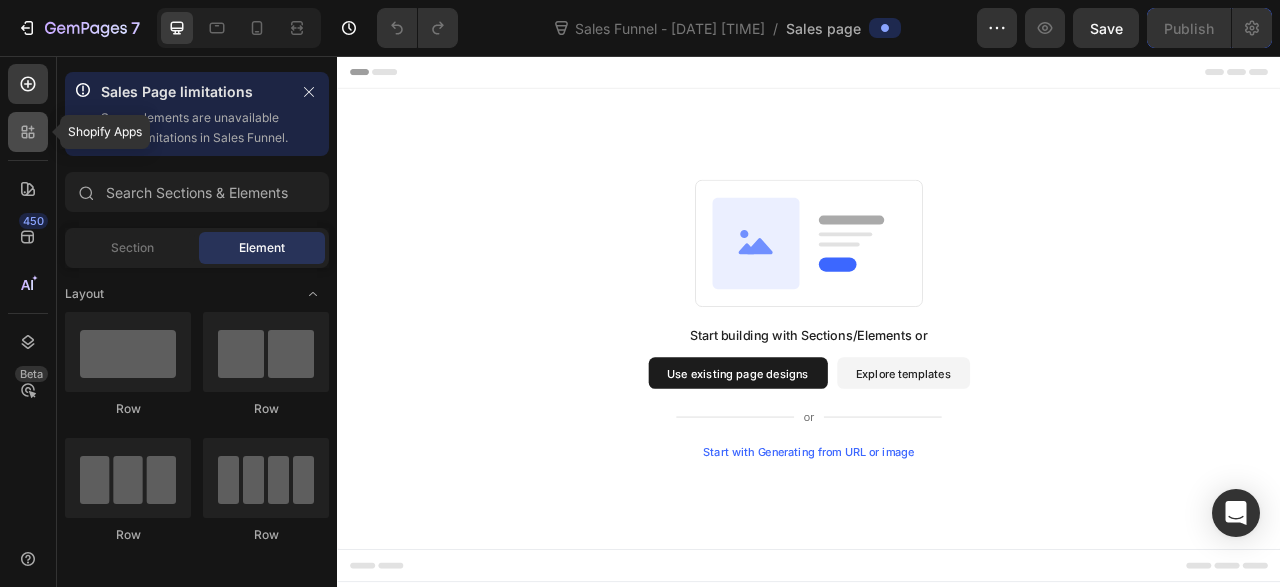 click 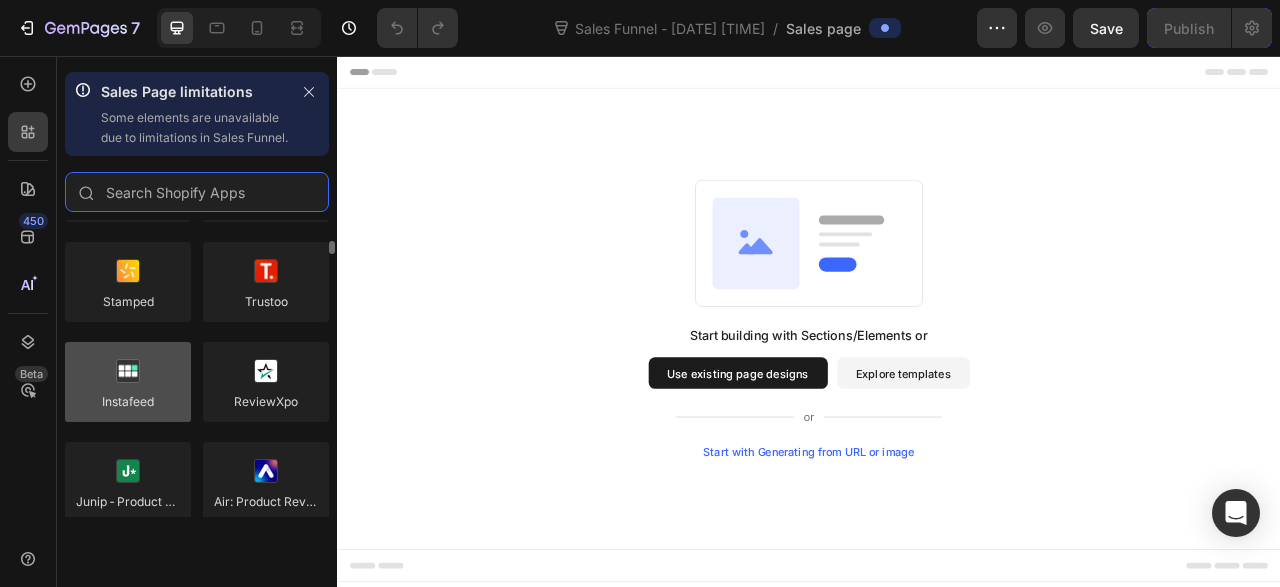 scroll, scrollTop: 424, scrollLeft: 0, axis: vertical 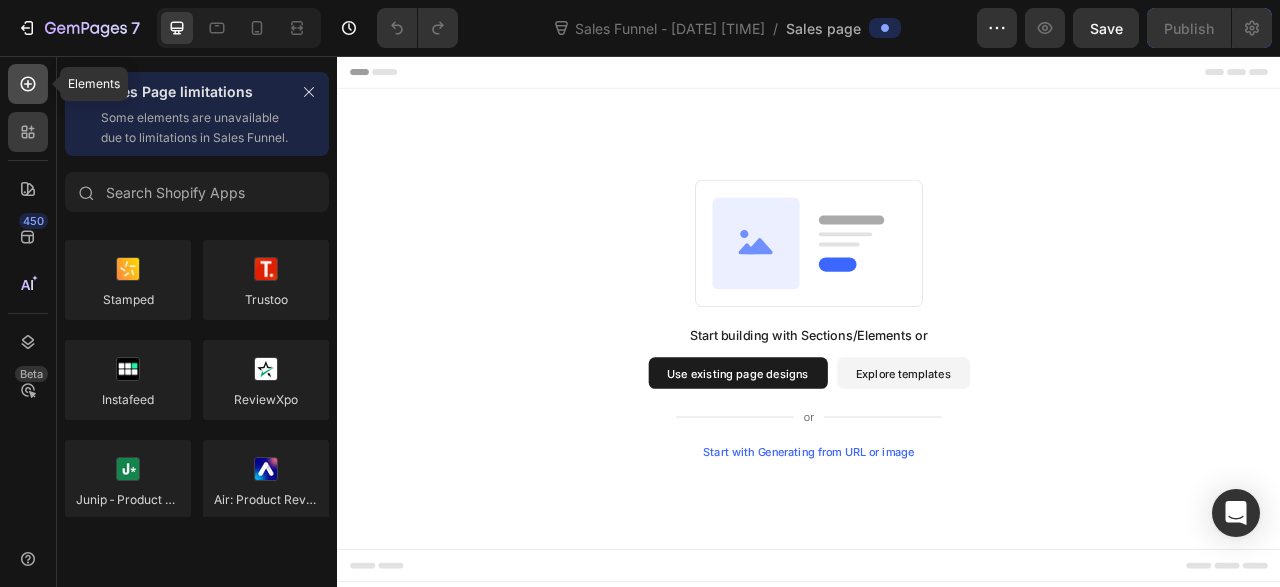 click 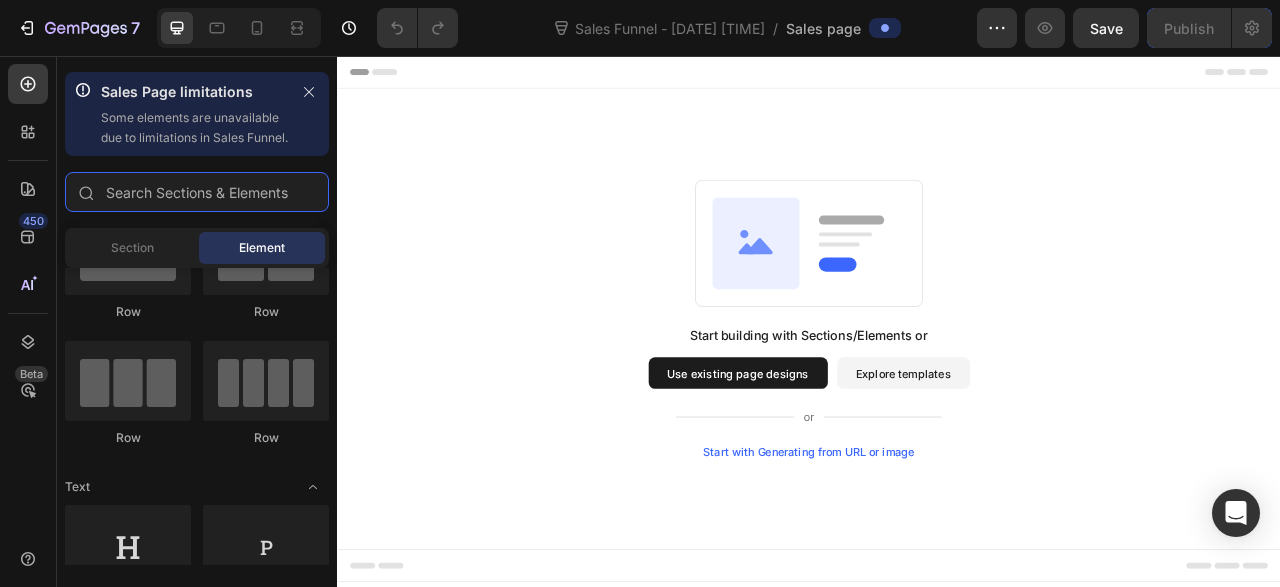 scroll, scrollTop: 0, scrollLeft: 0, axis: both 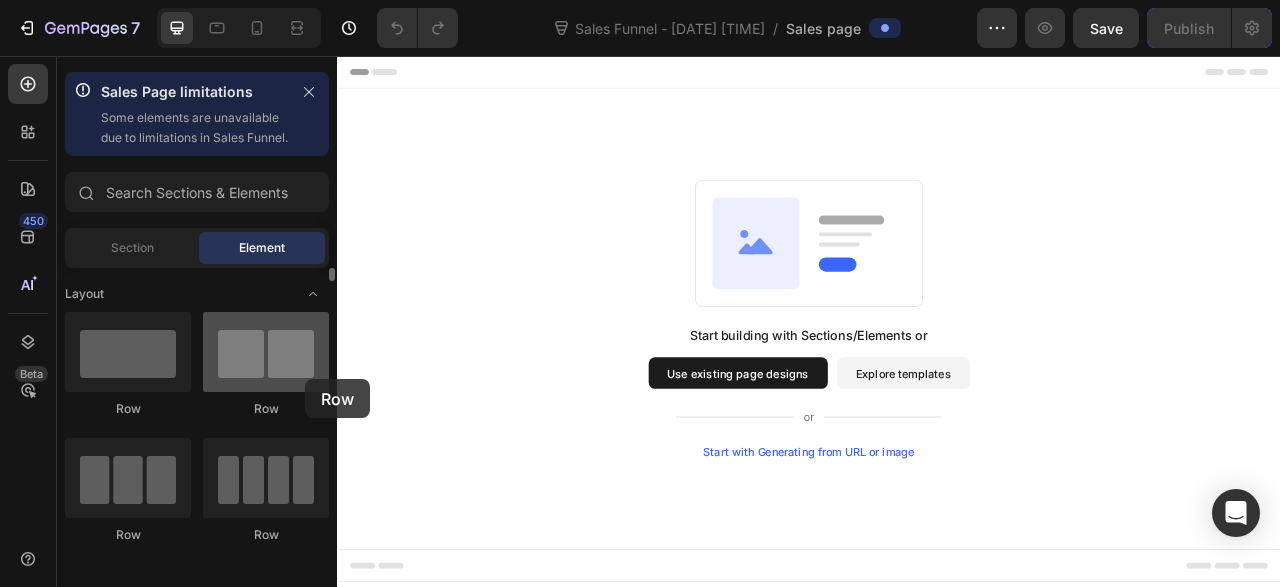 click at bounding box center (266, 352) 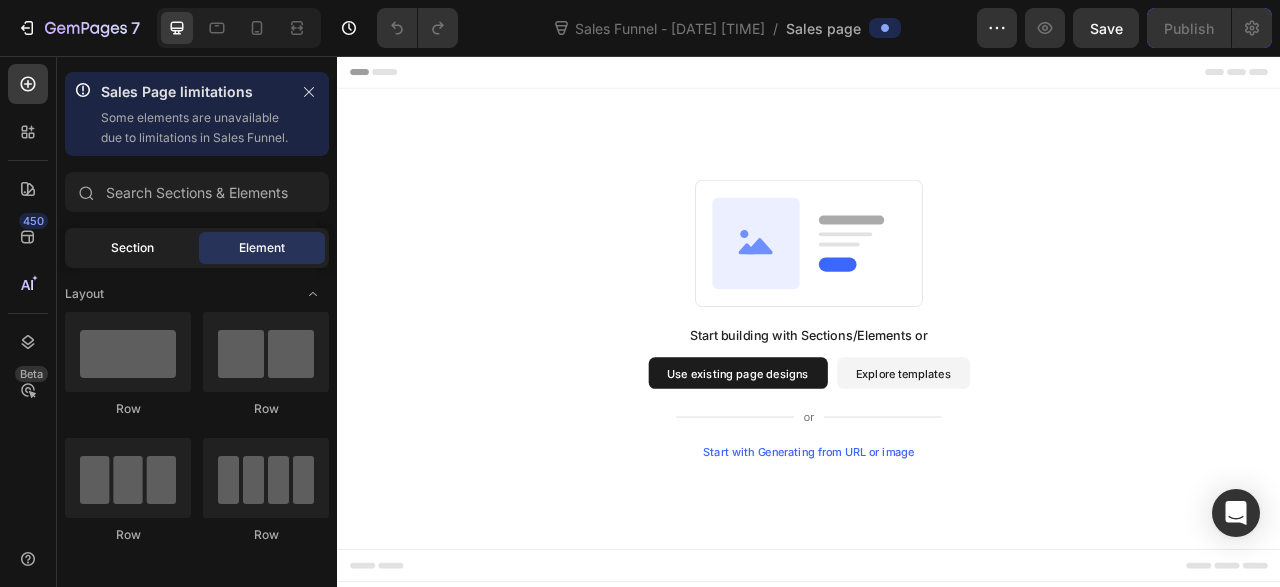 click on "Section" 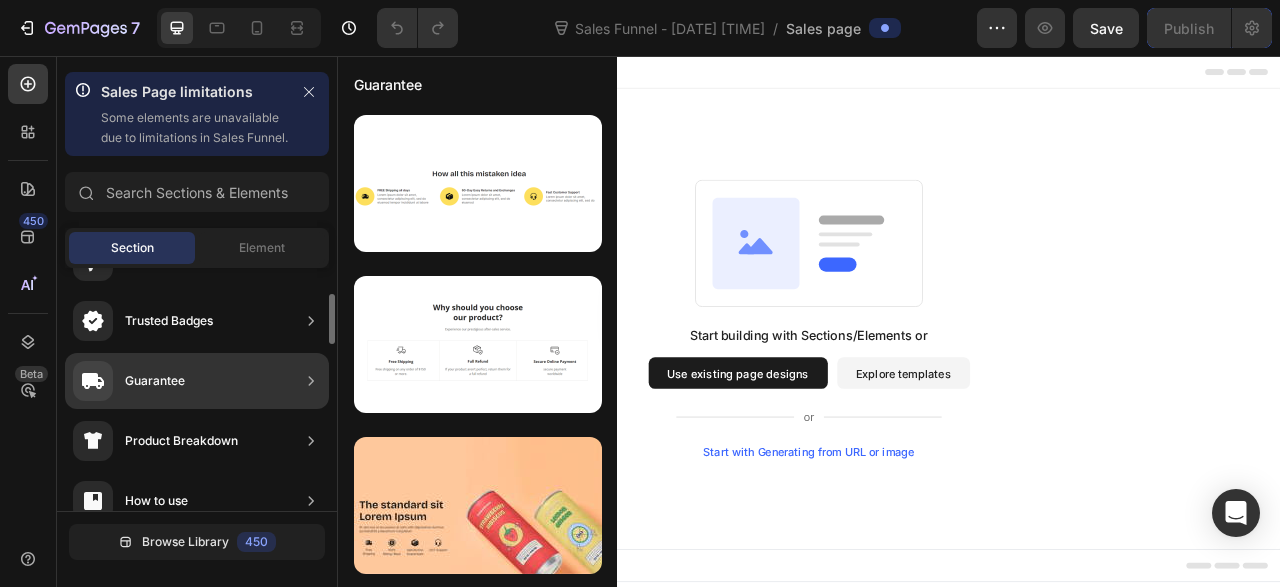 scroll, scrollTop: 177, scrollLeft: 0, axis: vertical 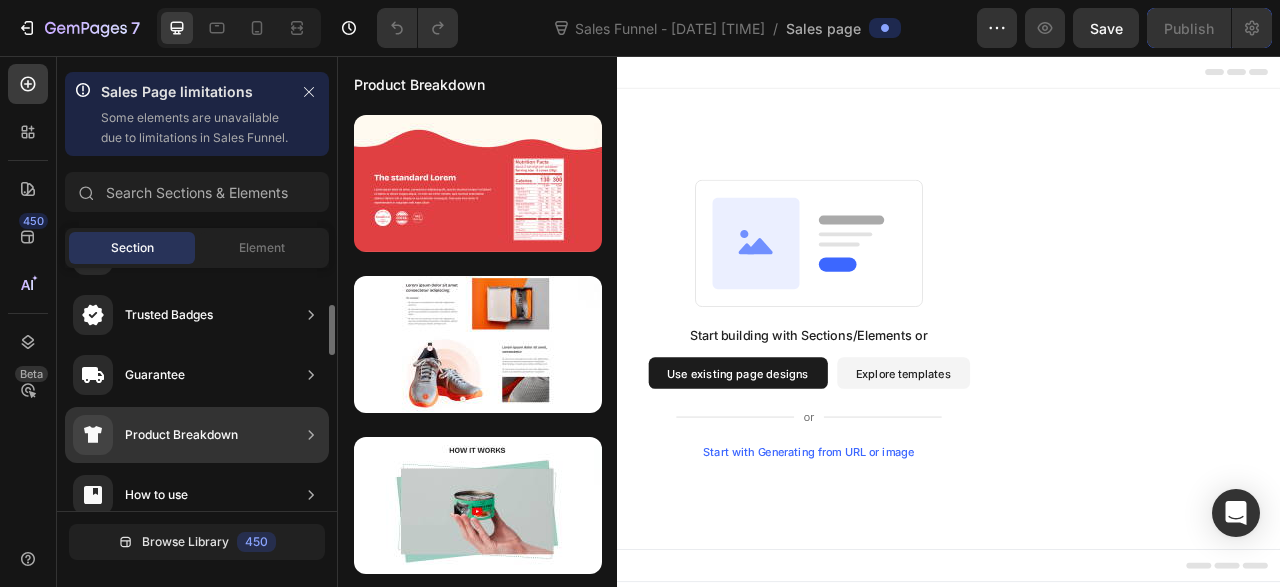 click on "Product Breakdown" at bounding box center (181, 435) 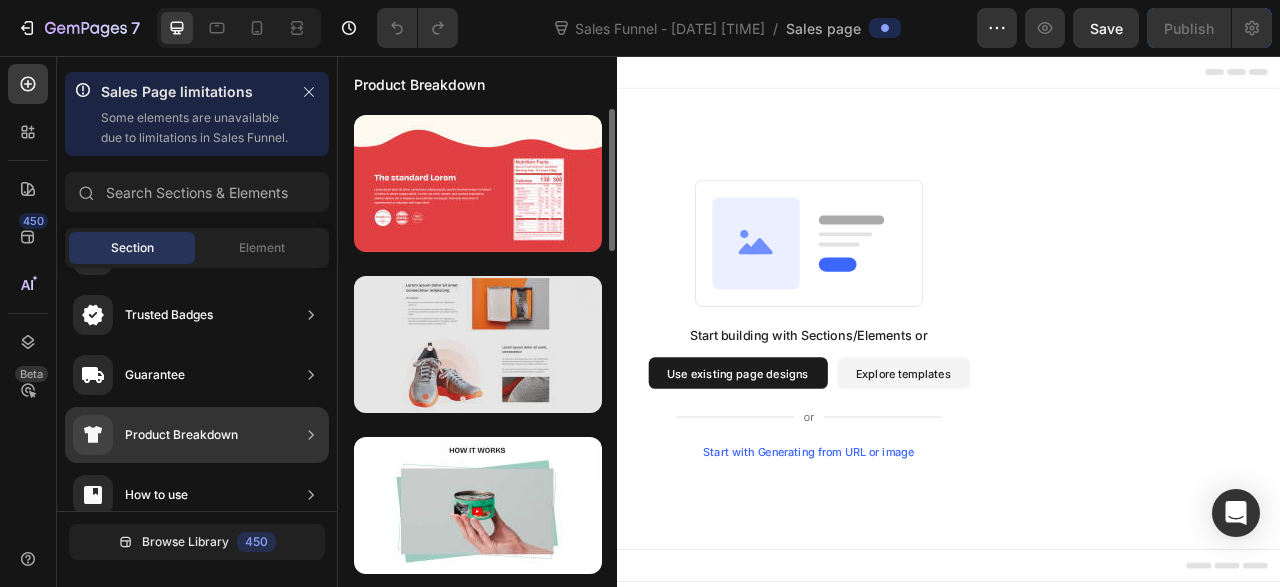 click at bounding box center (478, 344) 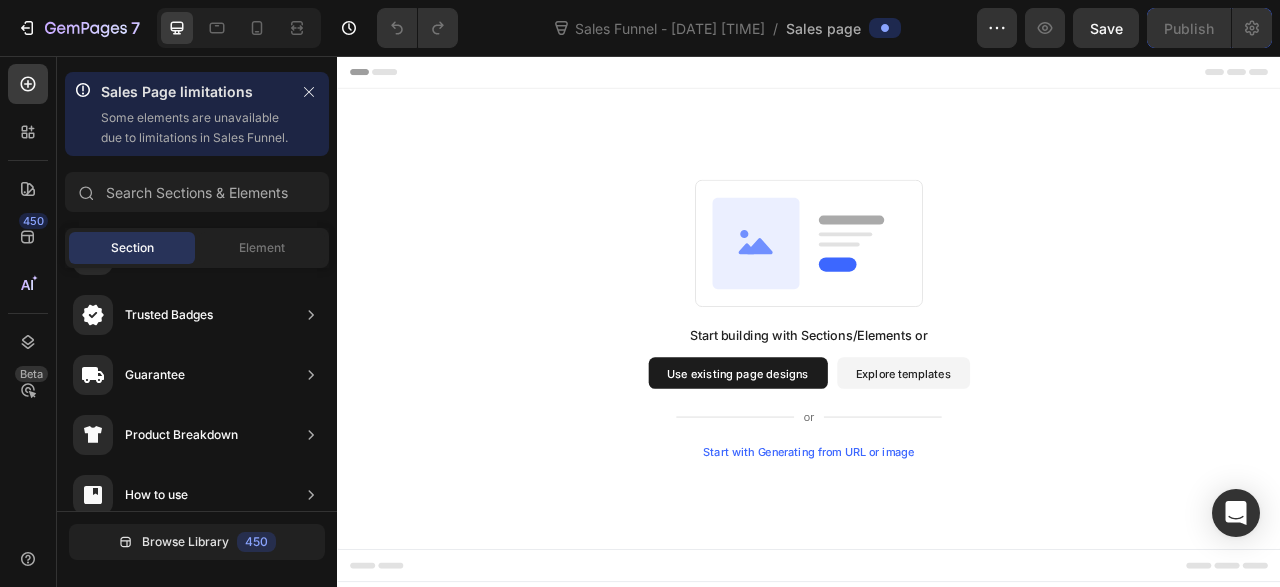 click on "Explore templates" at bounding box center [1057, 459] 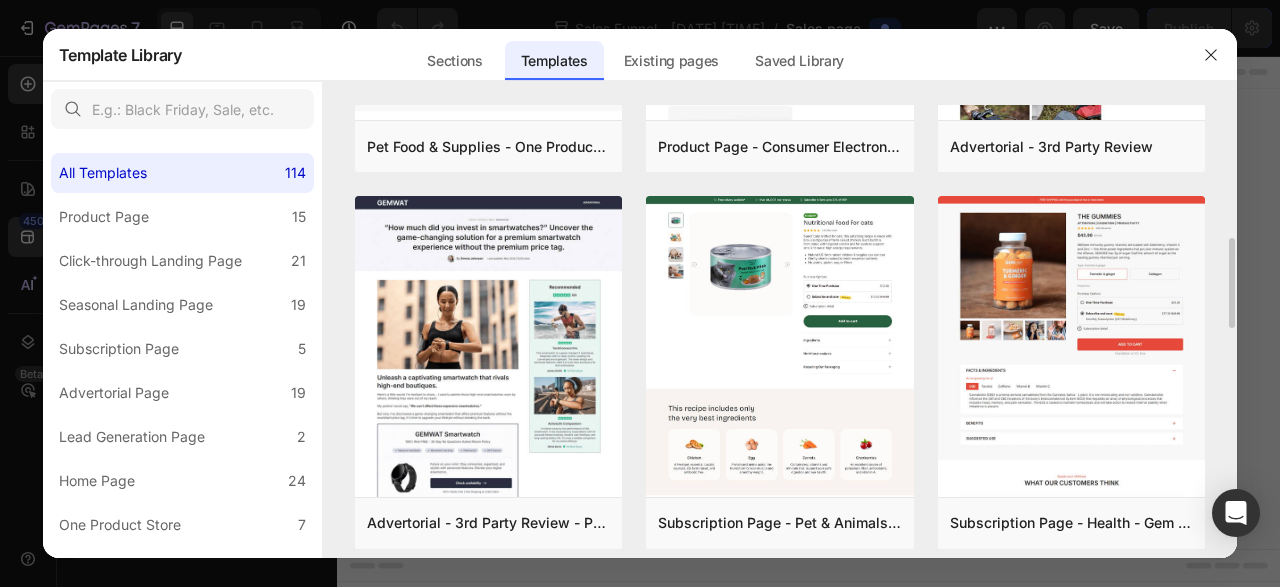 scroll, scrollTop: 663, scrollLeft: 0, axis: vertical 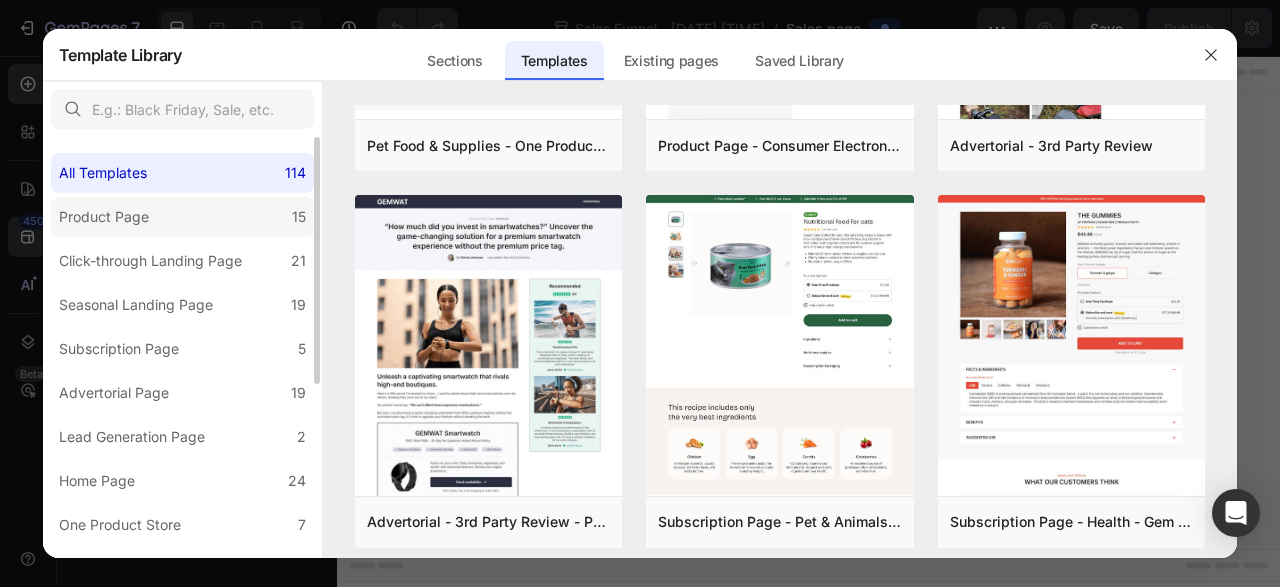 click on "Product Page 15" 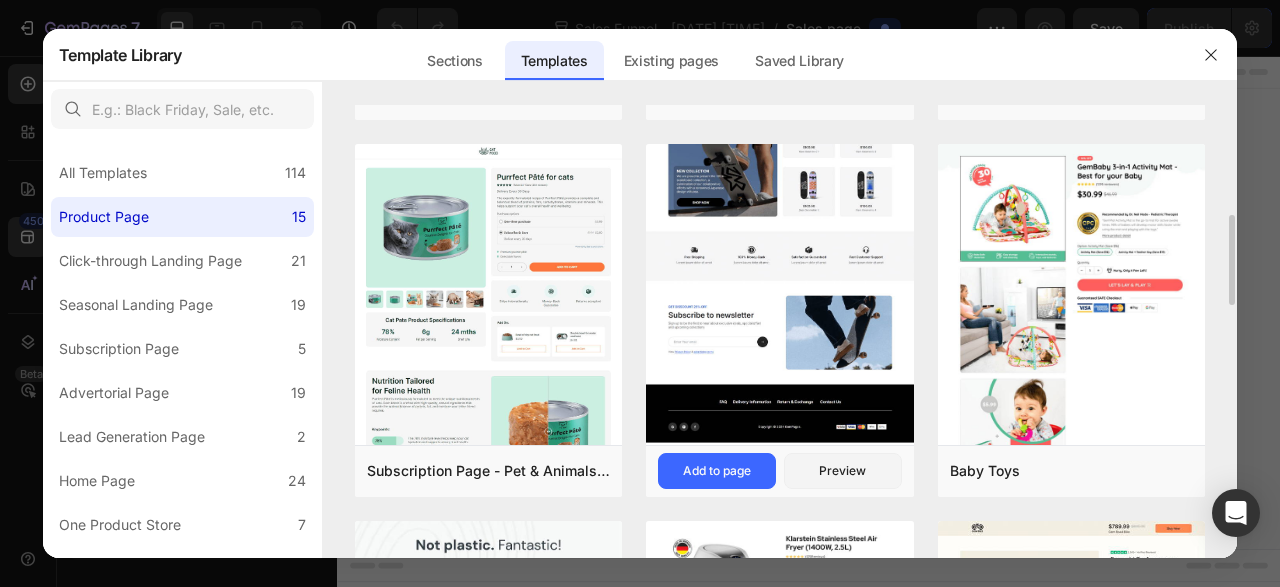 scroll, scrollTop: 721, scrollLeft: 0, axis: vertical 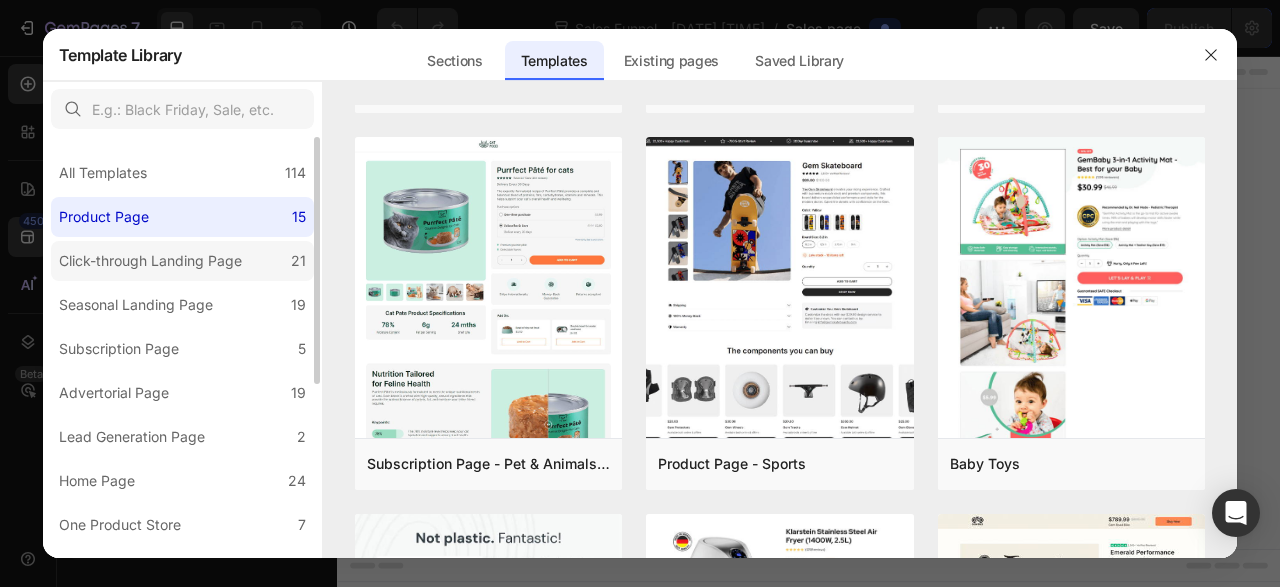 click on "Click-through Landing Page" at bounding box center [150, 261] 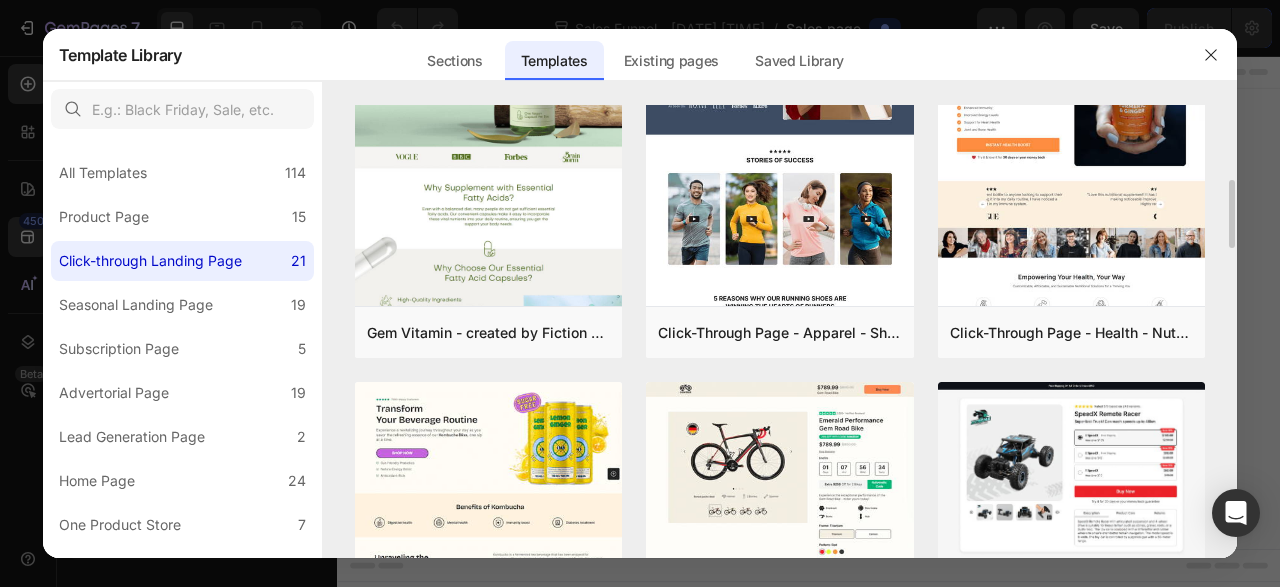 scroll, scrollTop: 480, scrollLeft: 0, axis: vertical 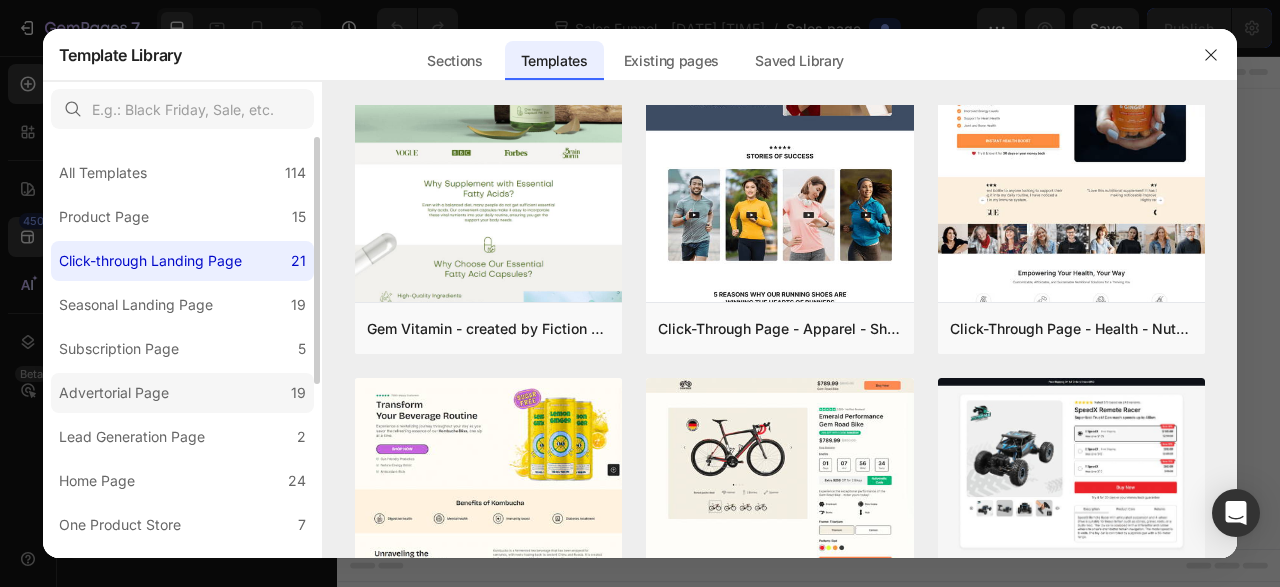 click on "Advertorial Page 19" 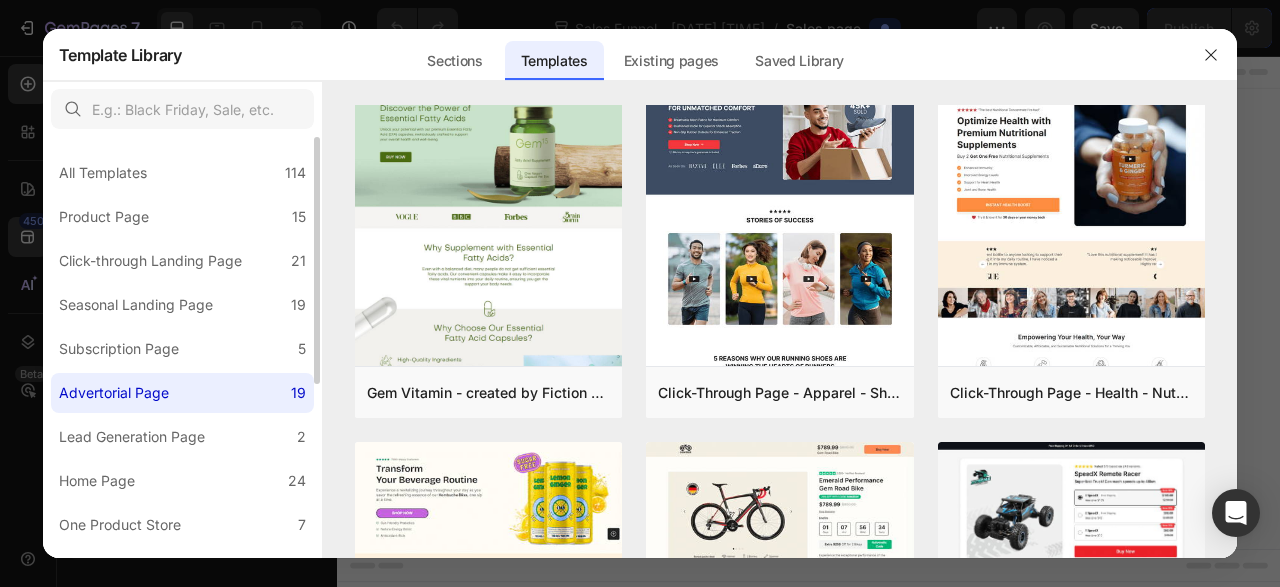 scroll, scrollTop: 0, scrollLeft: 0, axis: both 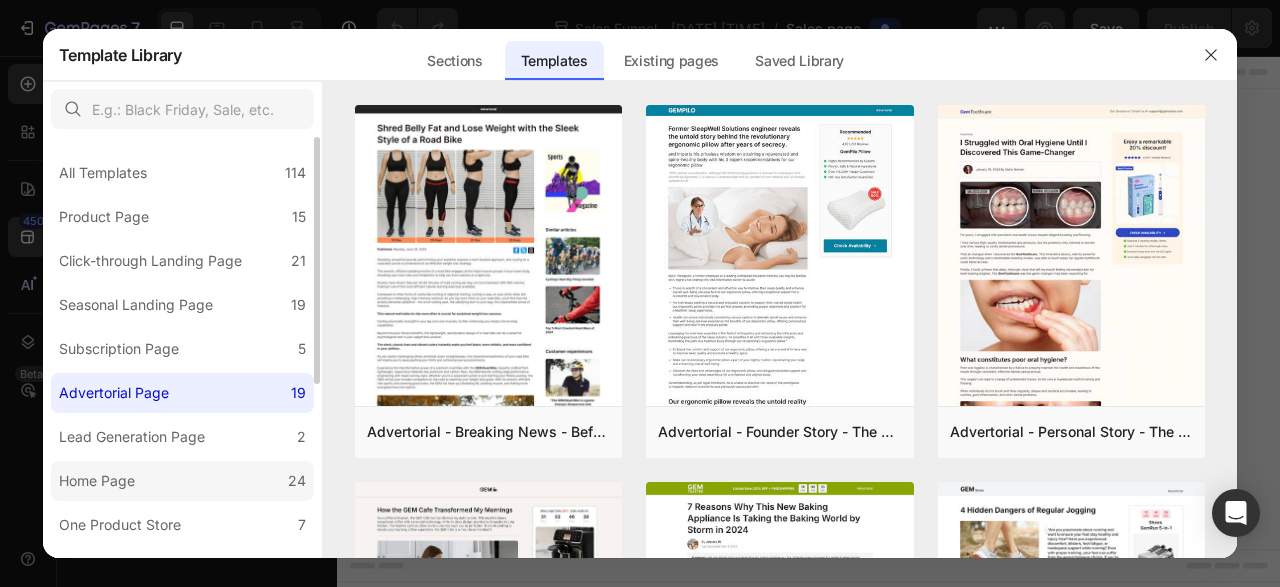 click on "Home Page 24" 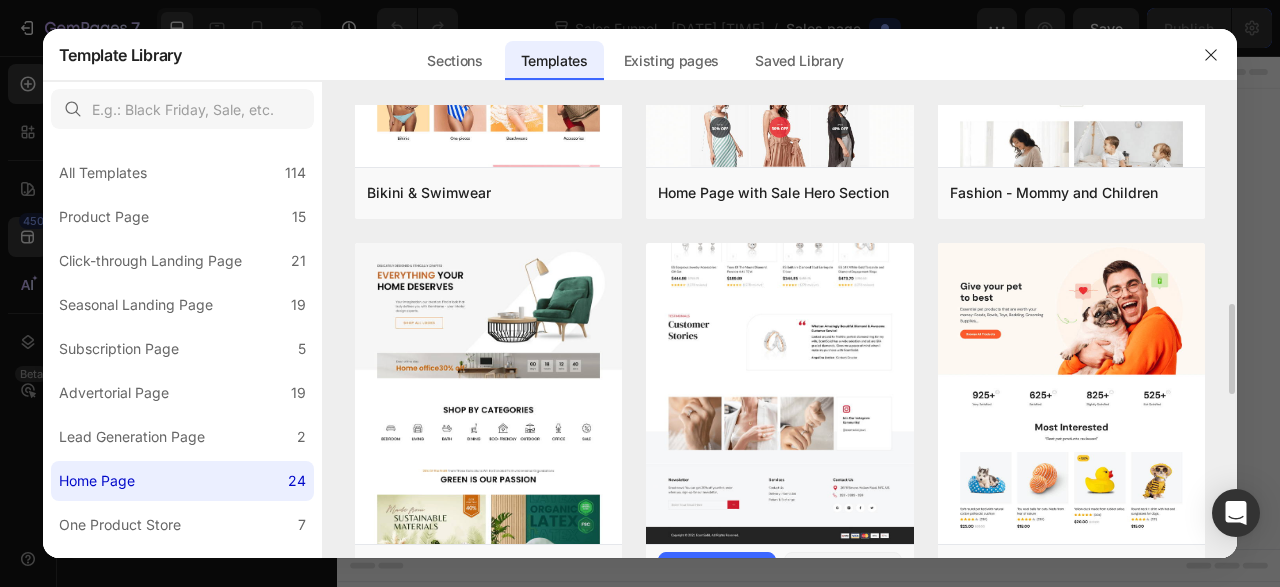 scroll, scrollTop: 992, scrollLeft: 0, axis: vertical 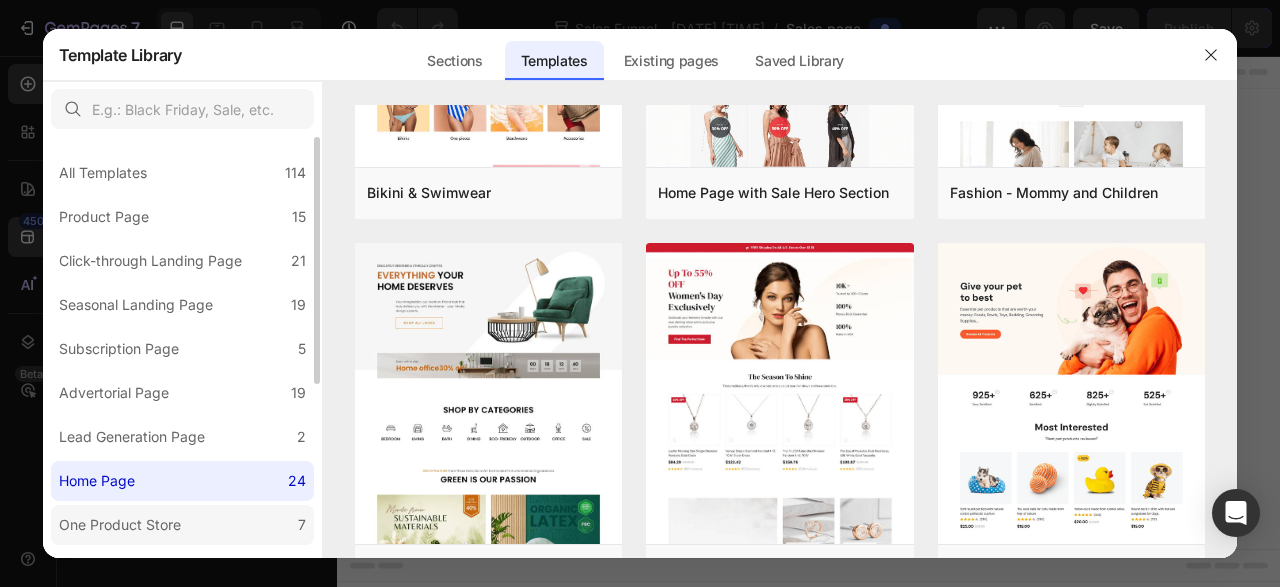 click on "One Product Store" at bounding box center [124, 525] 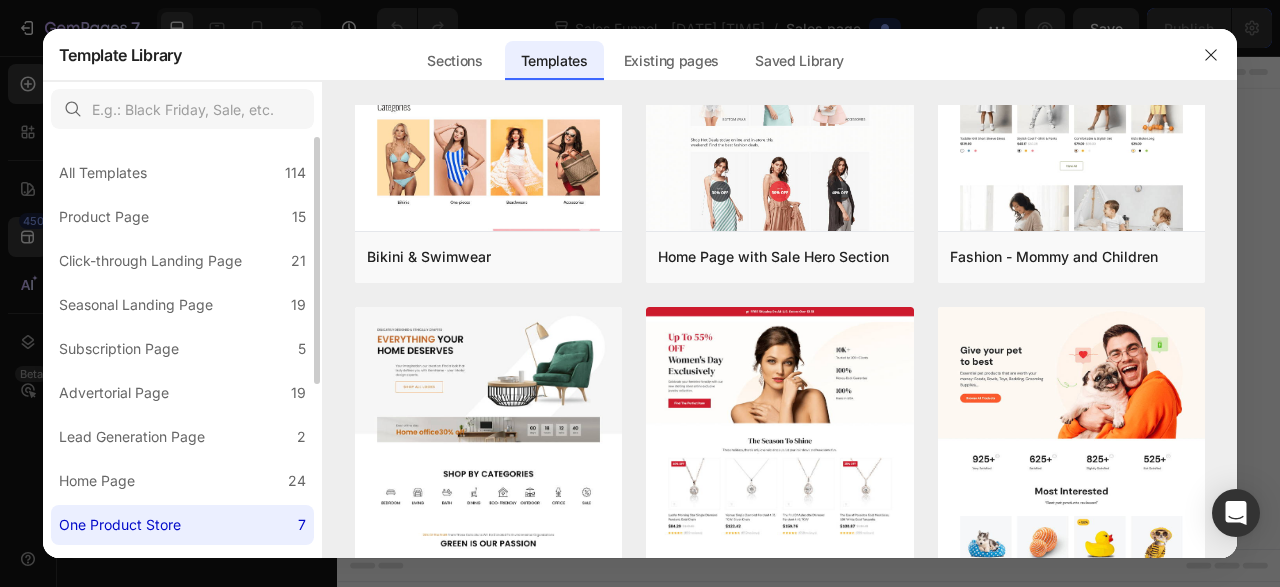 scroll, scrollTop: 0, scrollLeft: 0, axis: both 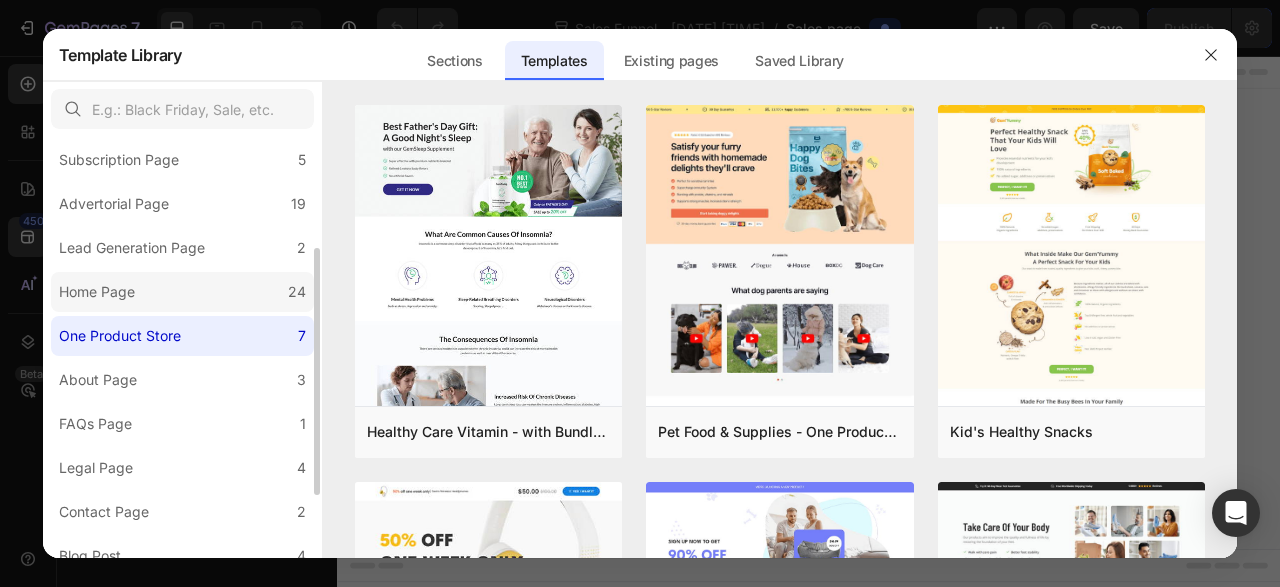 click on "Home Page 24" 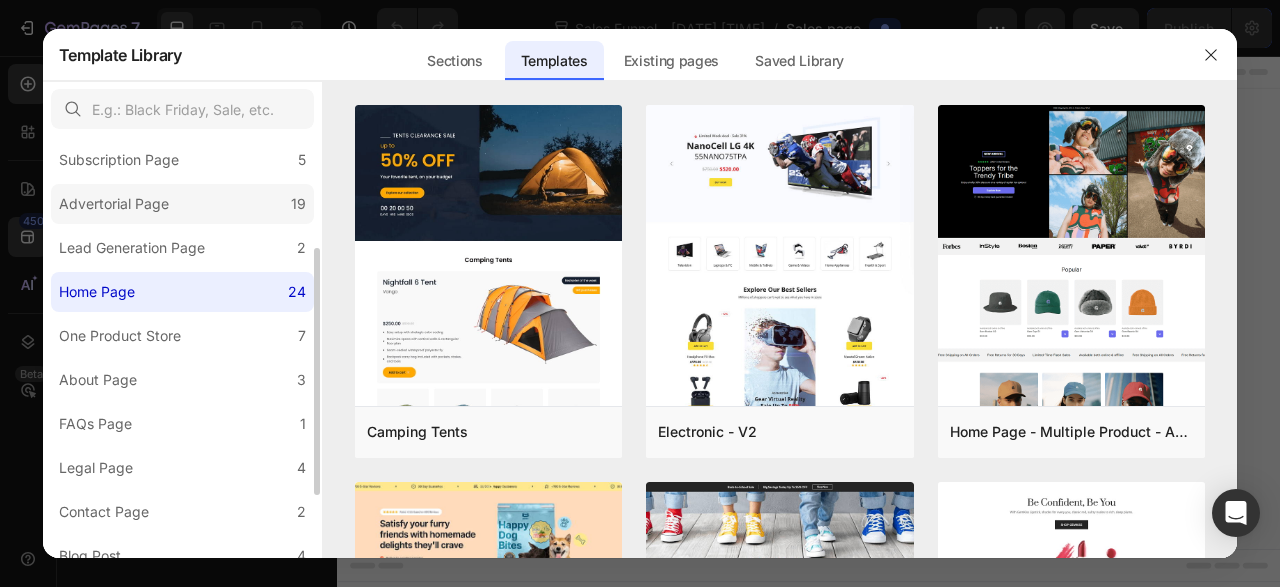 click on "Advertorial Page" at bounding box center (114, 204) 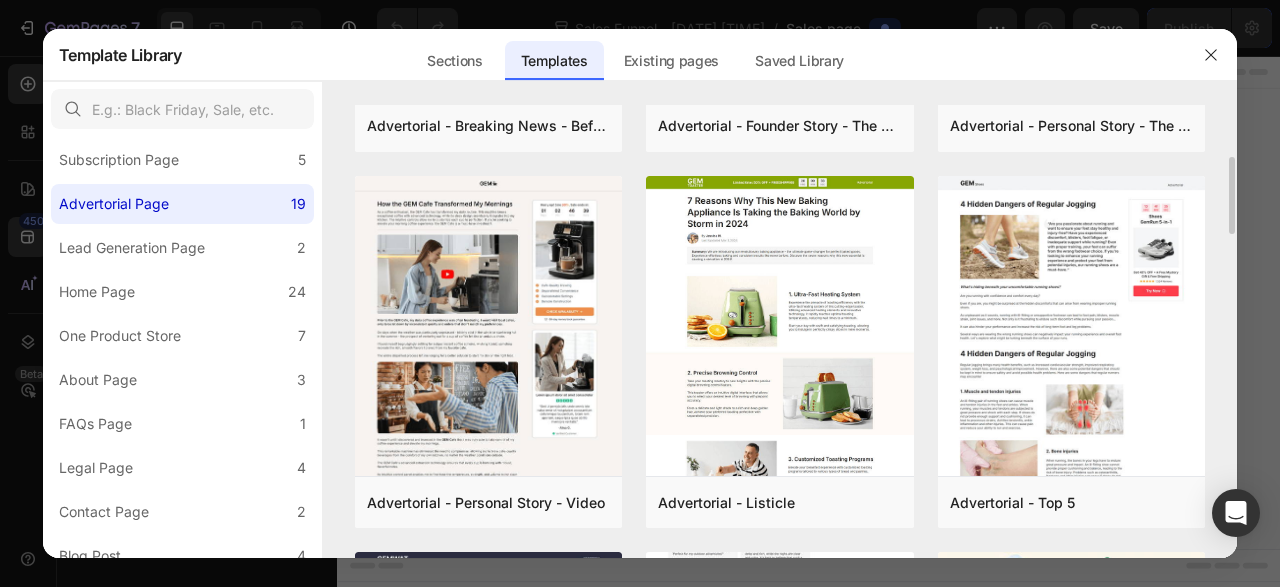 scroll, scrollTop: 0, scrollLeft: 0, axis: both 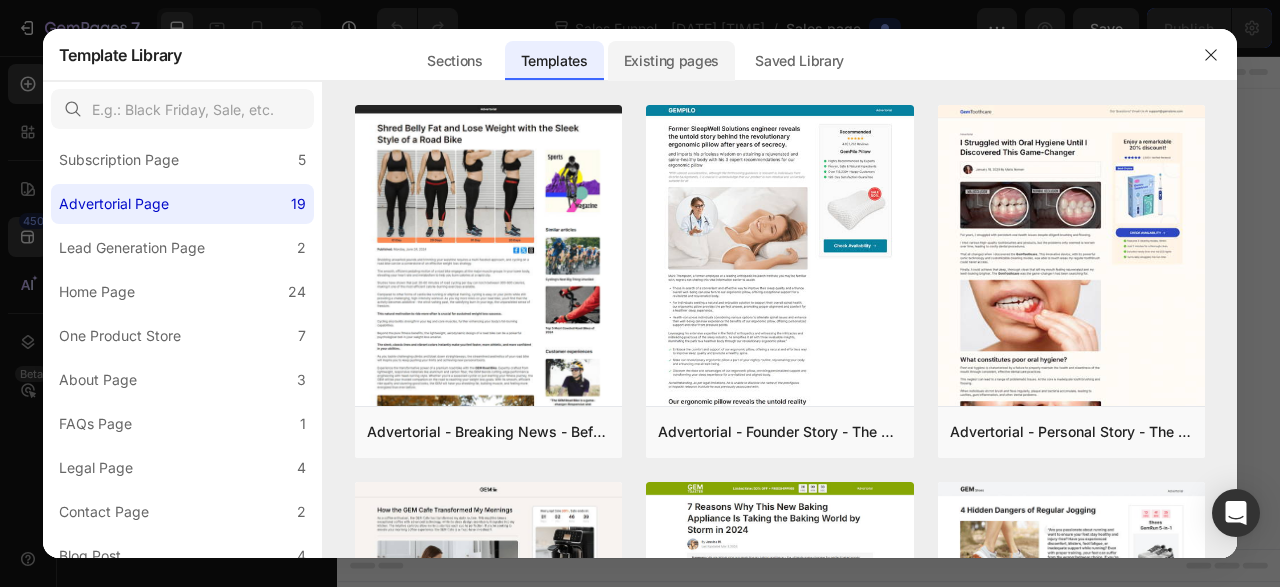 click on "Existing pages" 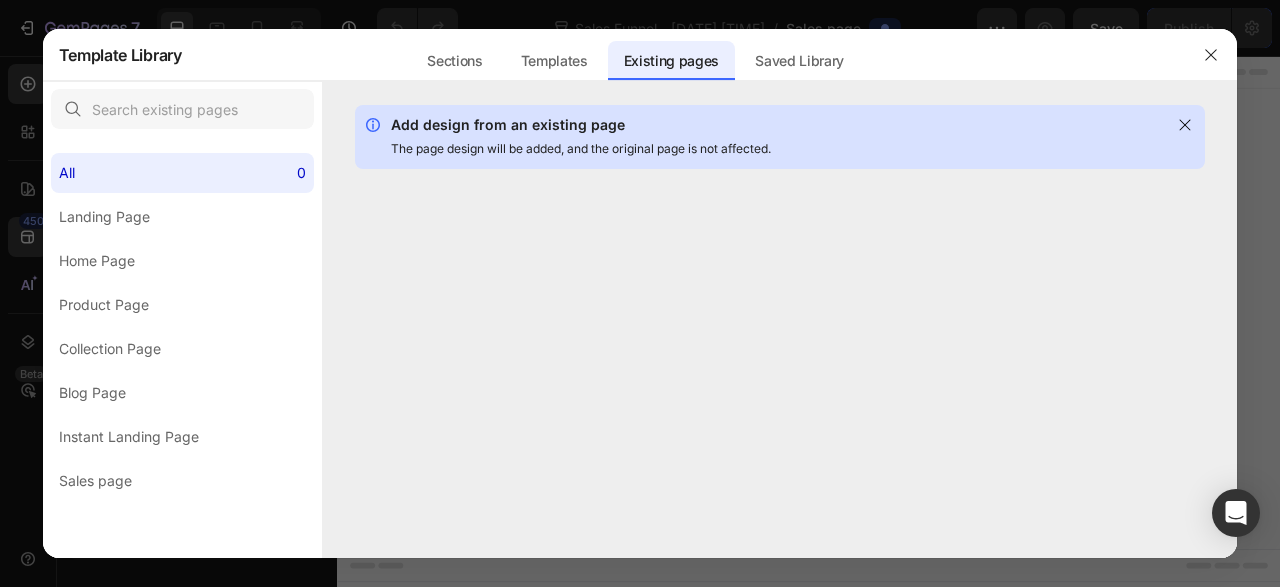 scroll, scrollTop: 0, scrollLeft: 0, axis: both 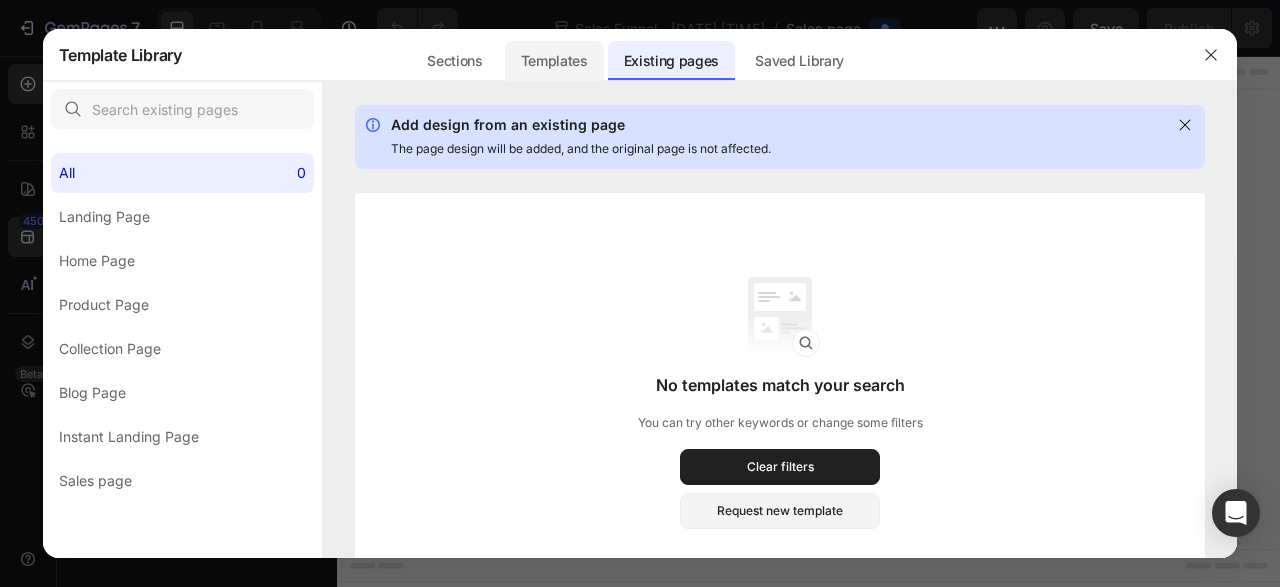 click on "Templates" 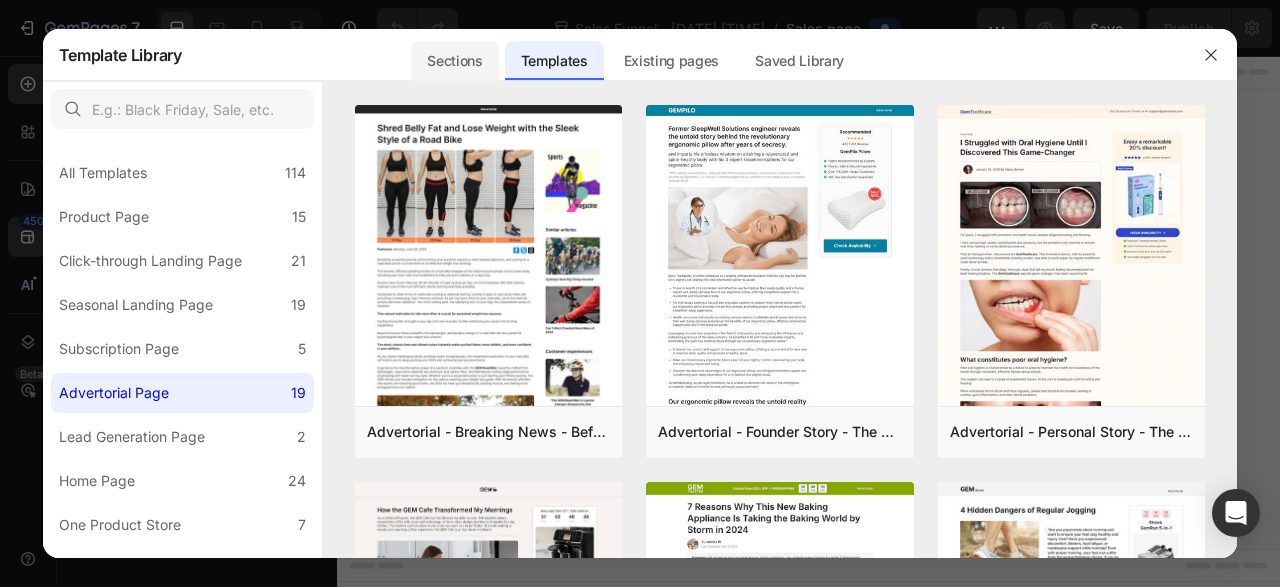 click on "Sections" 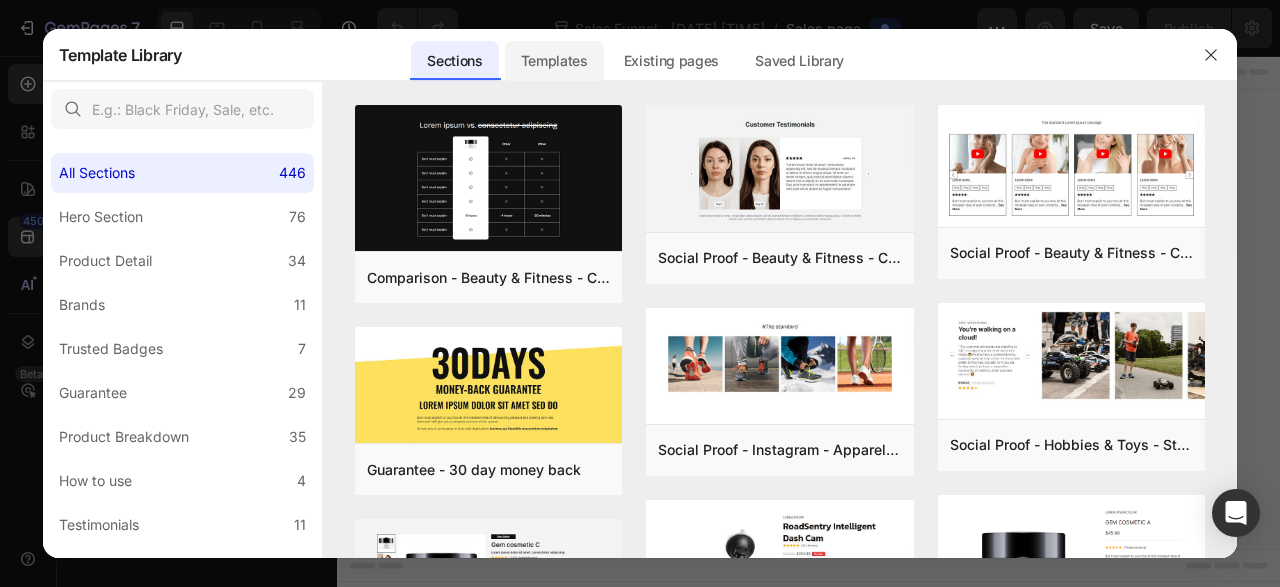 click on "Templates" 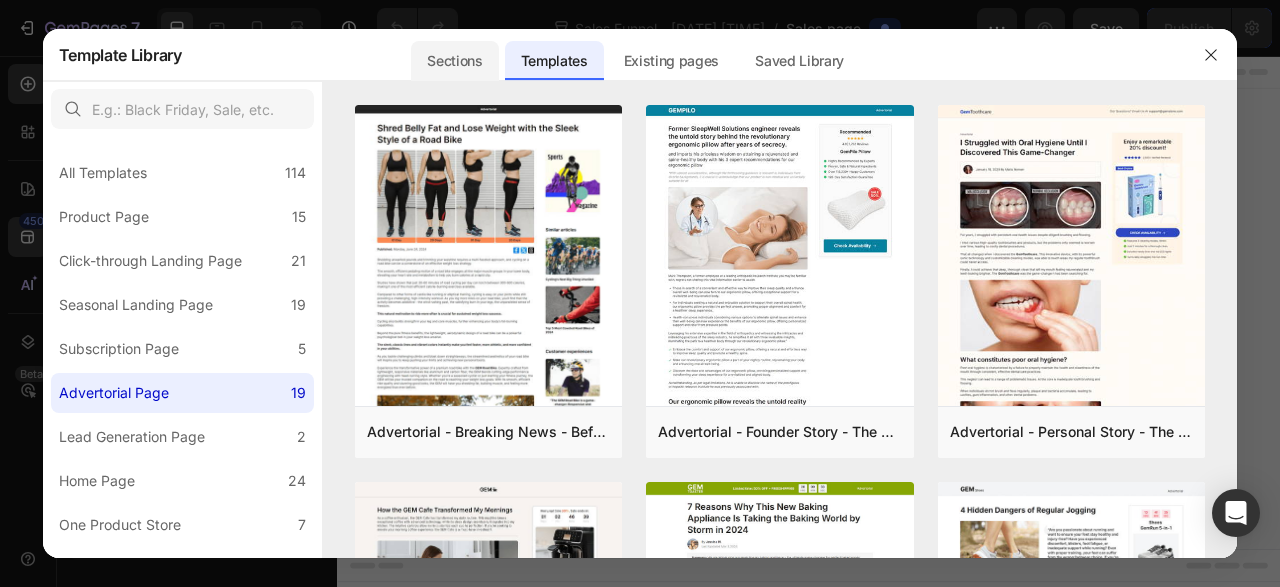 click on "Sections" 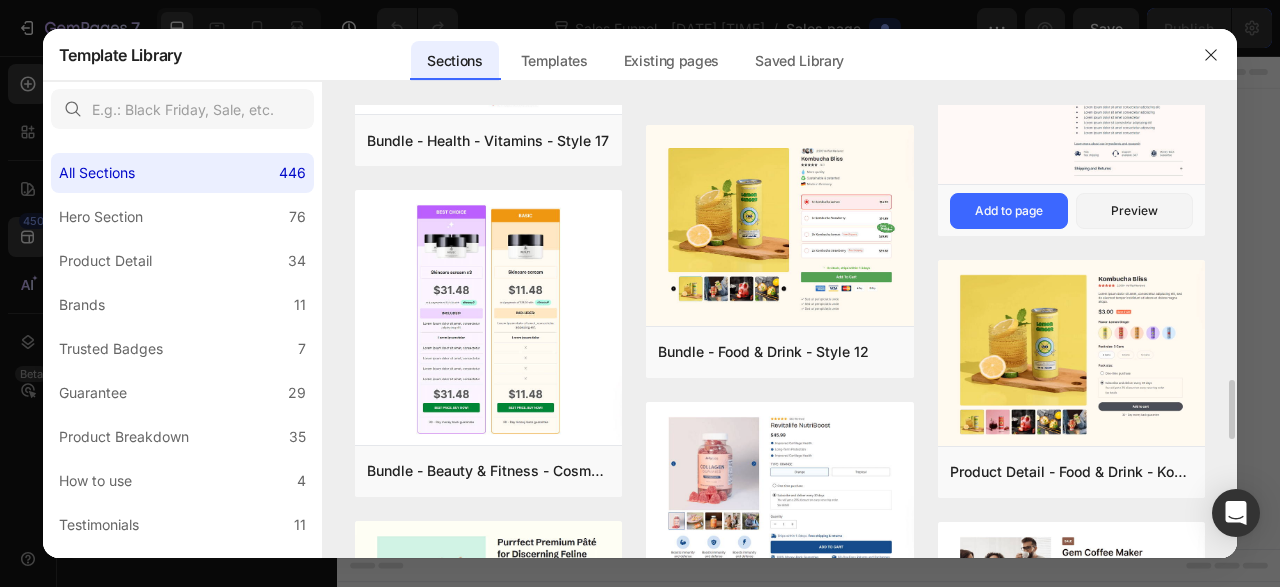 scroll, scrollTop: 2088, scrollLeft: 0, axis: vertical 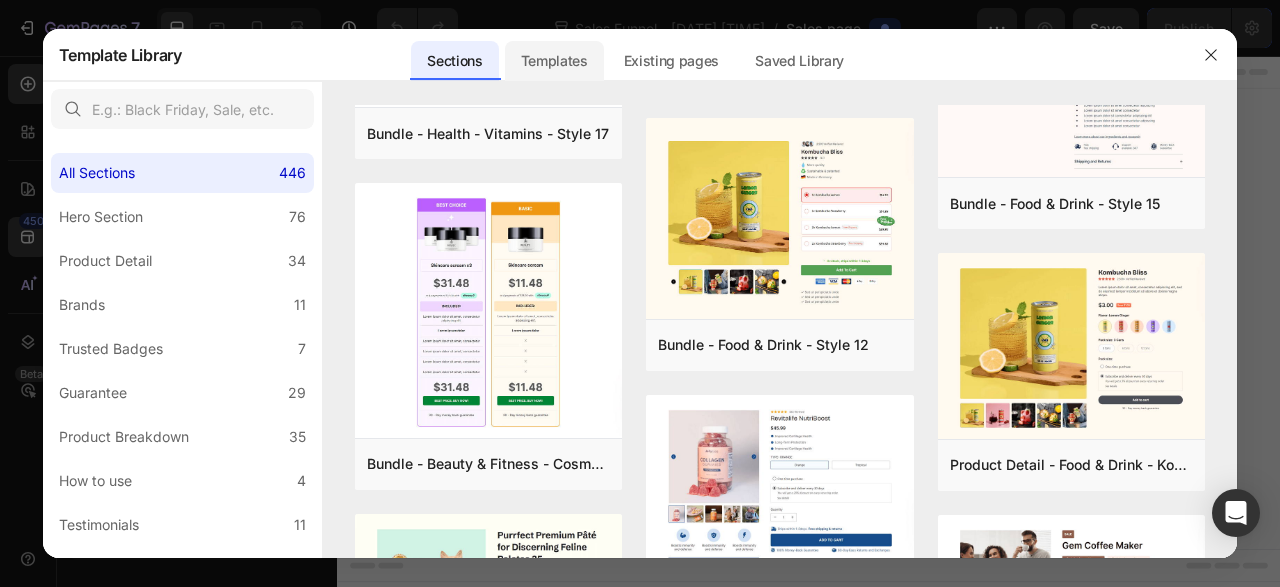 click on "Templates" 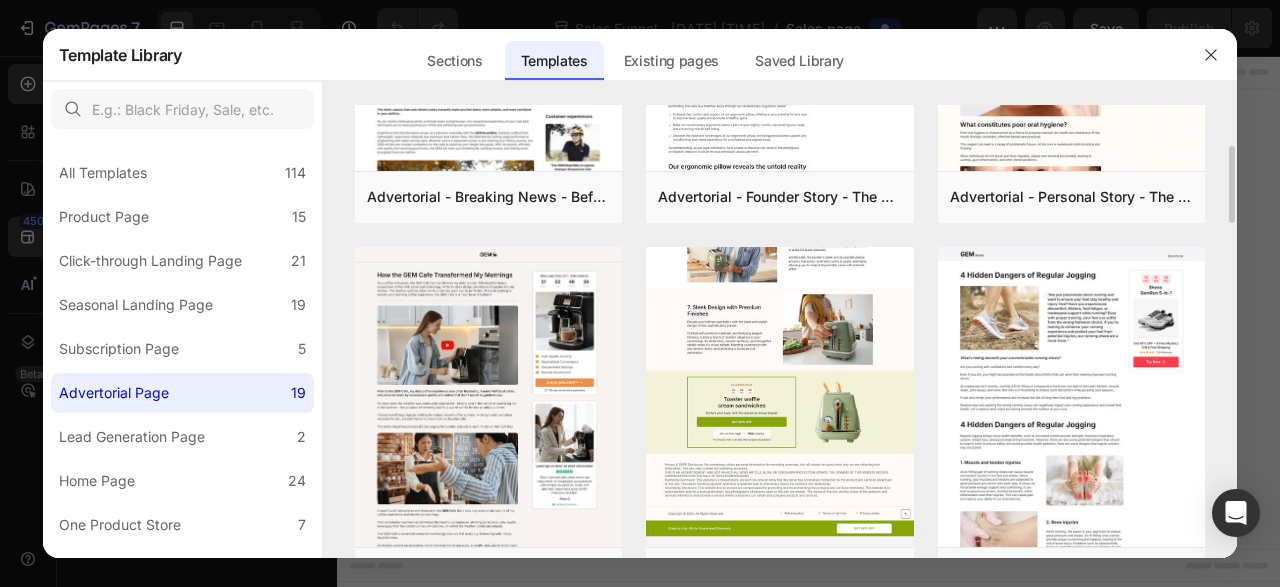 scroll, scrollTop: 236, scrollLeft: 0, axis: vertical 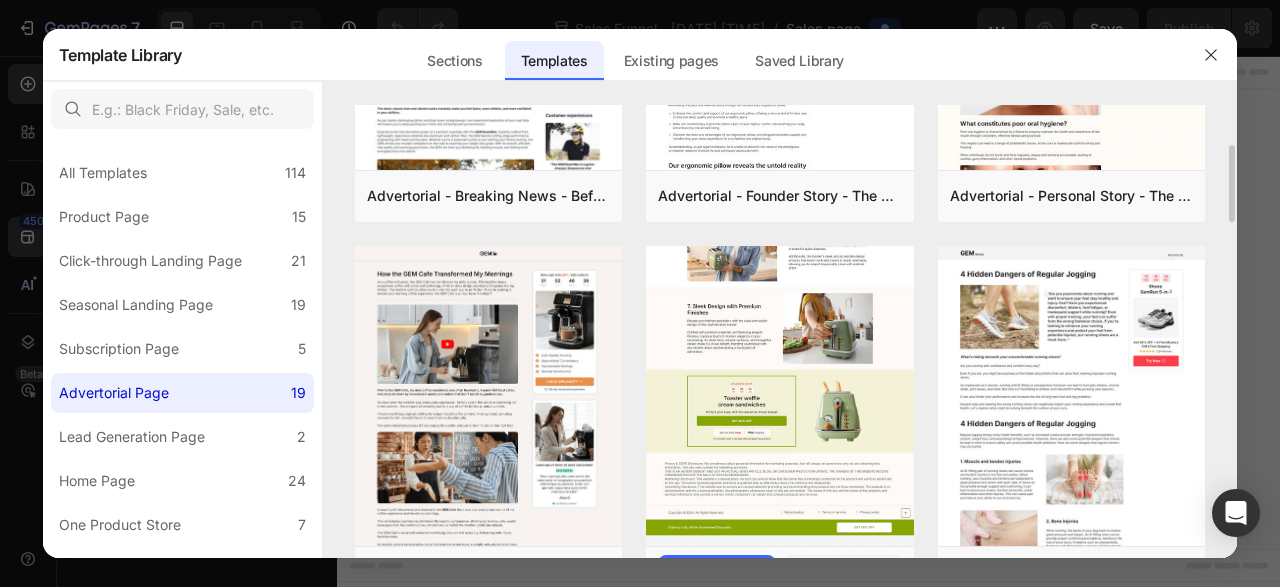 click at bounding box center (780, 81) 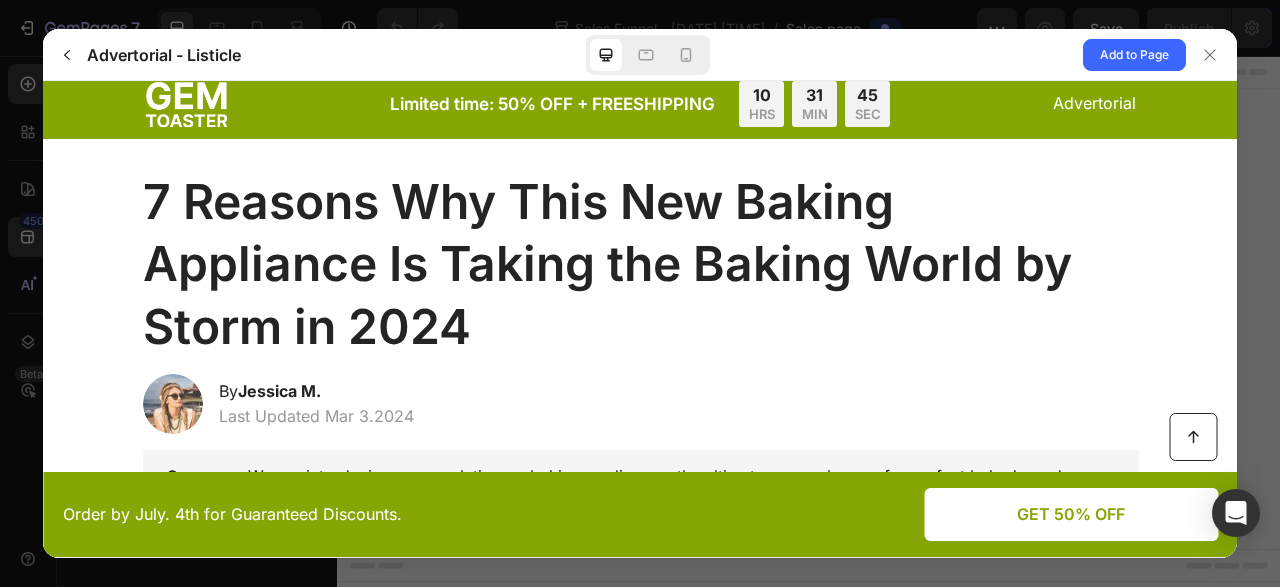 scroll, scrollTop: 0, scrollLeft: 0, axis: both 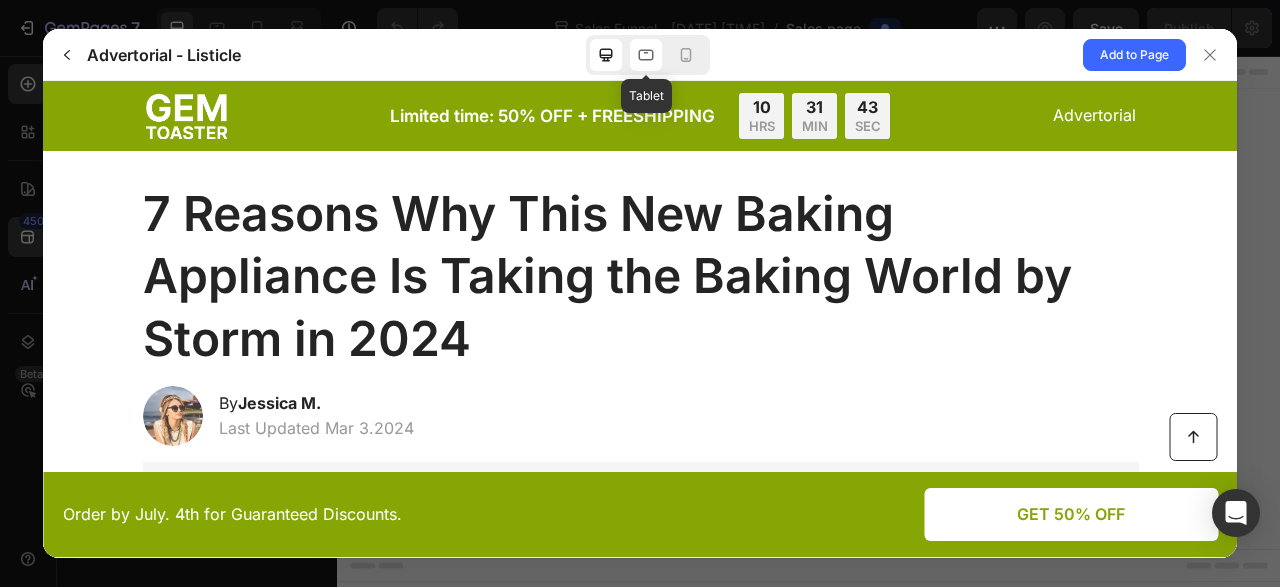 click 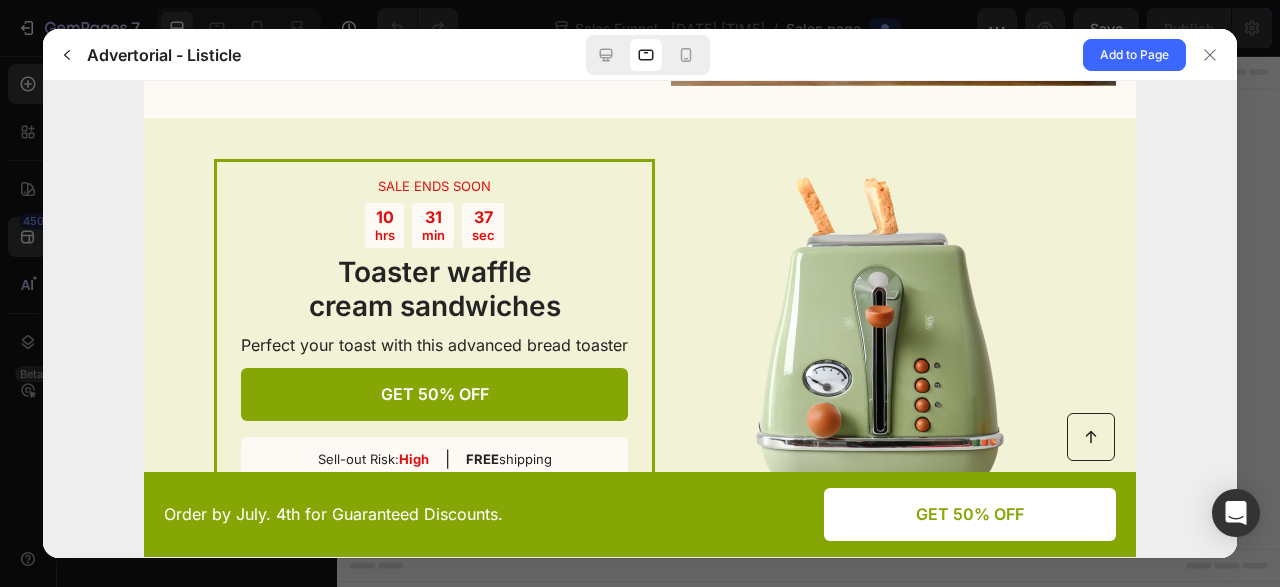 scroll, scrollTop: 2125, scrollLeft: 0, axis: vertical 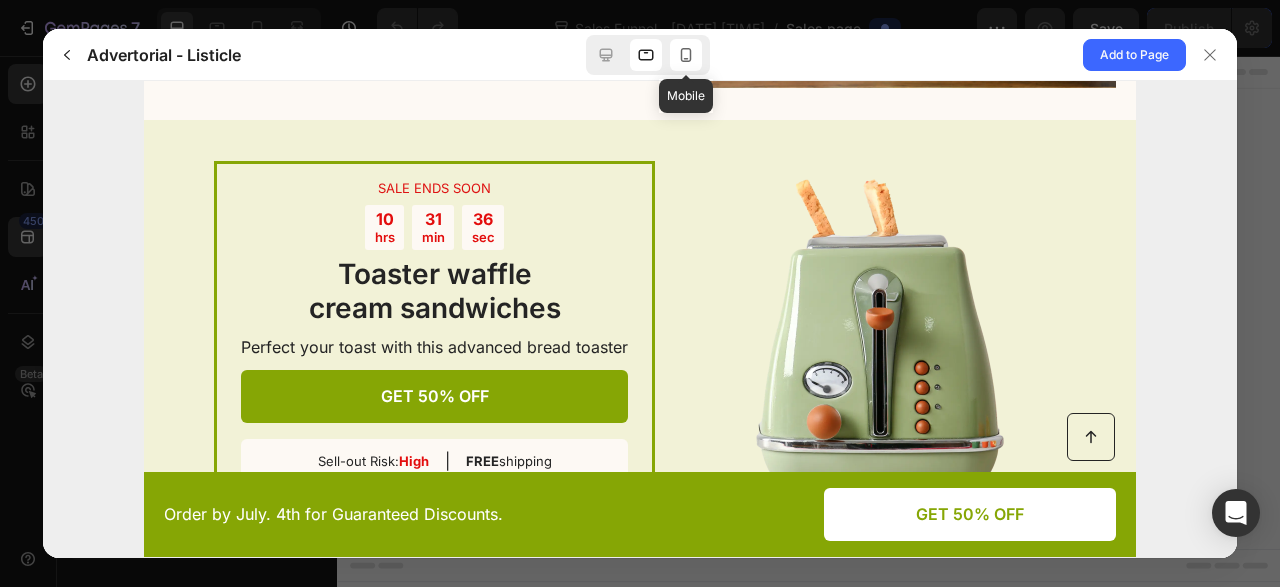 click 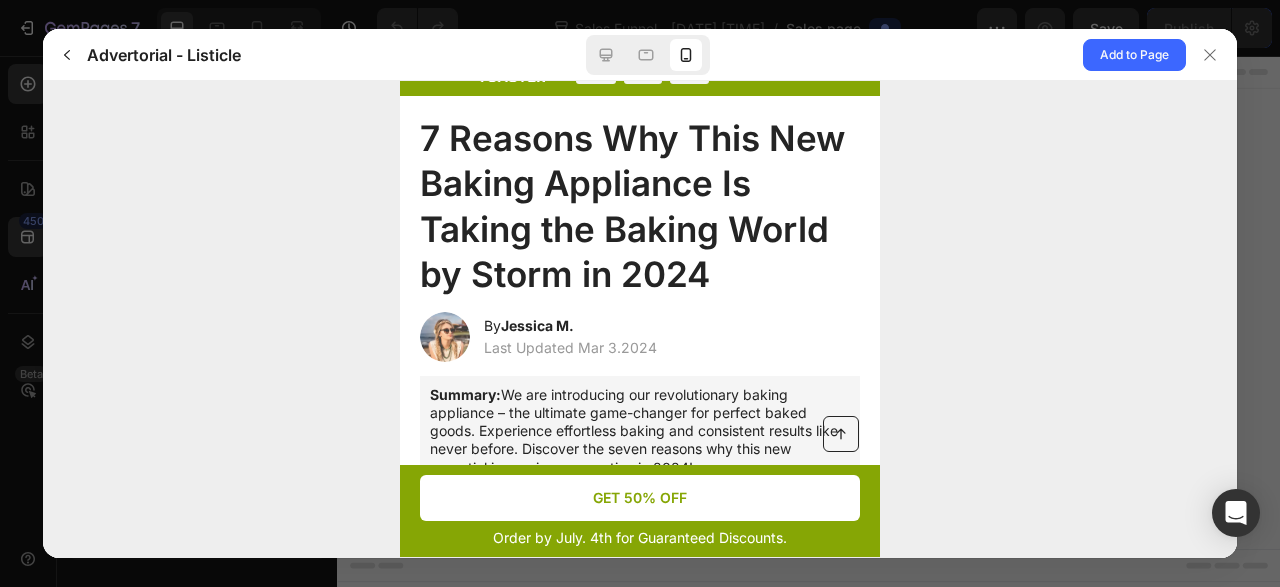 scroll, scrollTop: 0, scrollLeft: 0, axis: both 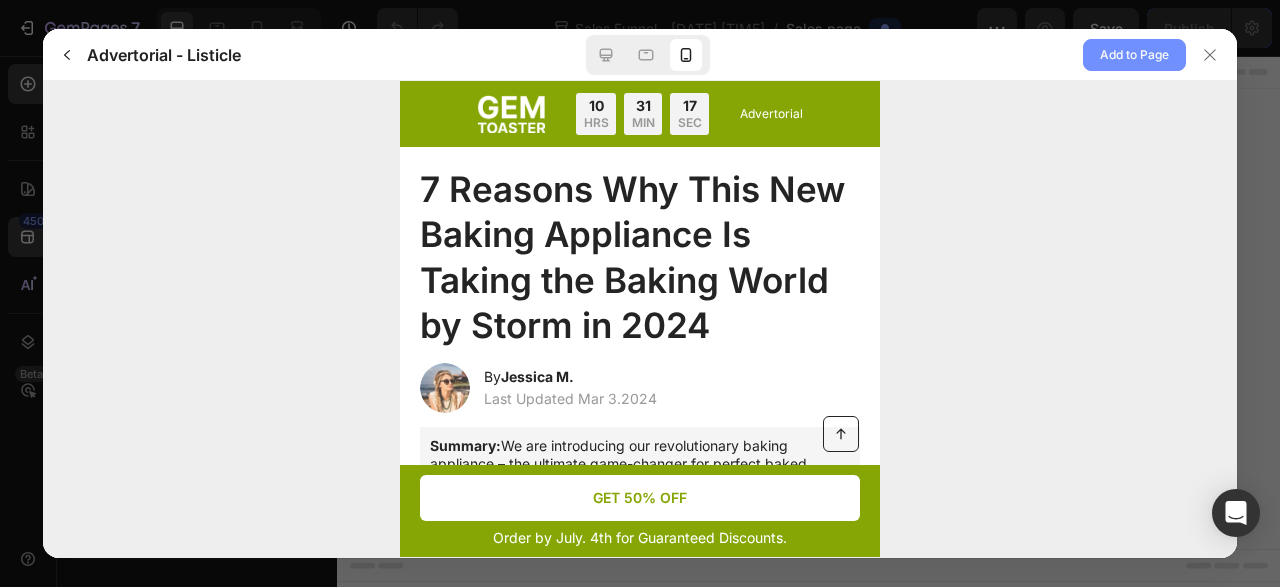 click on "Add to Page" 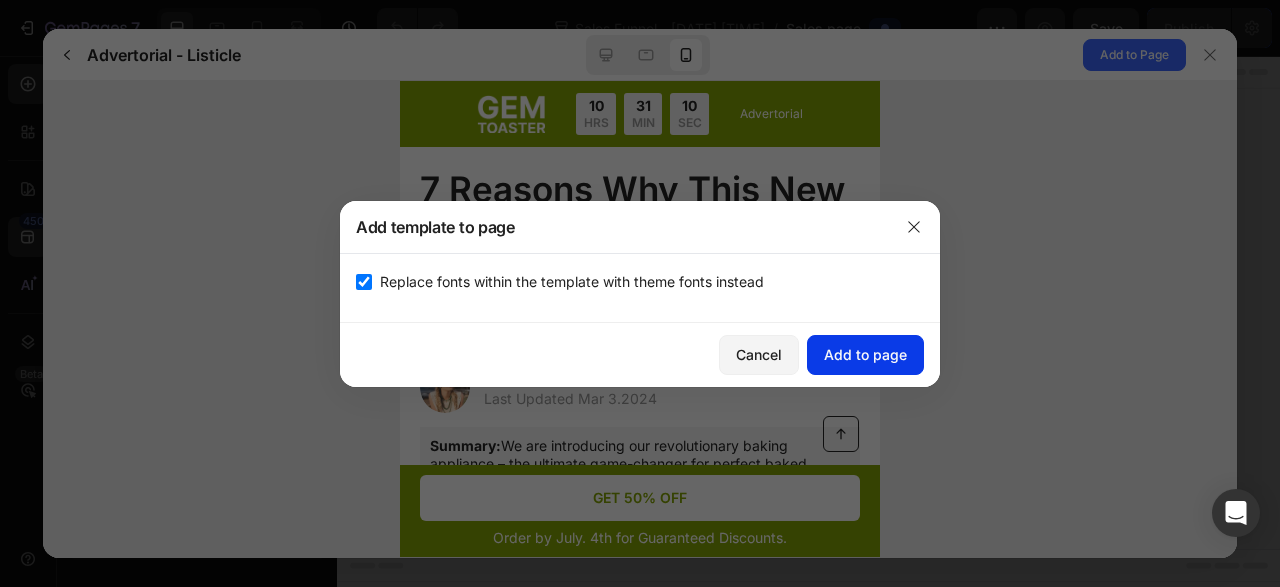 click on "Add to page" at bounding box center (865, 354) 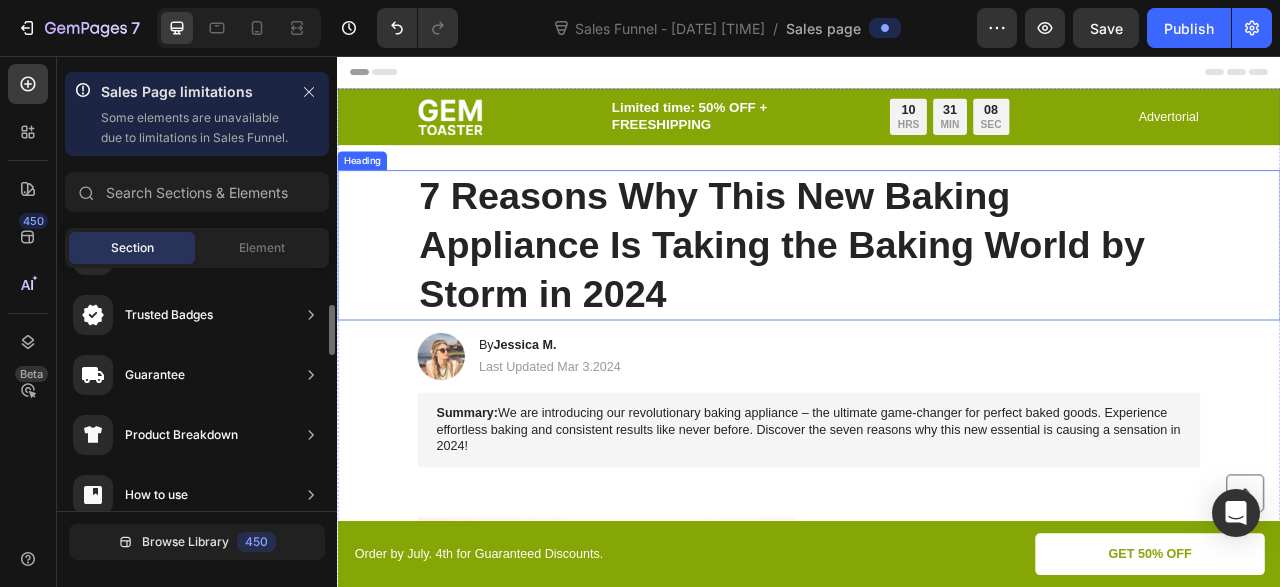 scroll, scrollTop: 177, scrollLeft: 0, axis: vertical 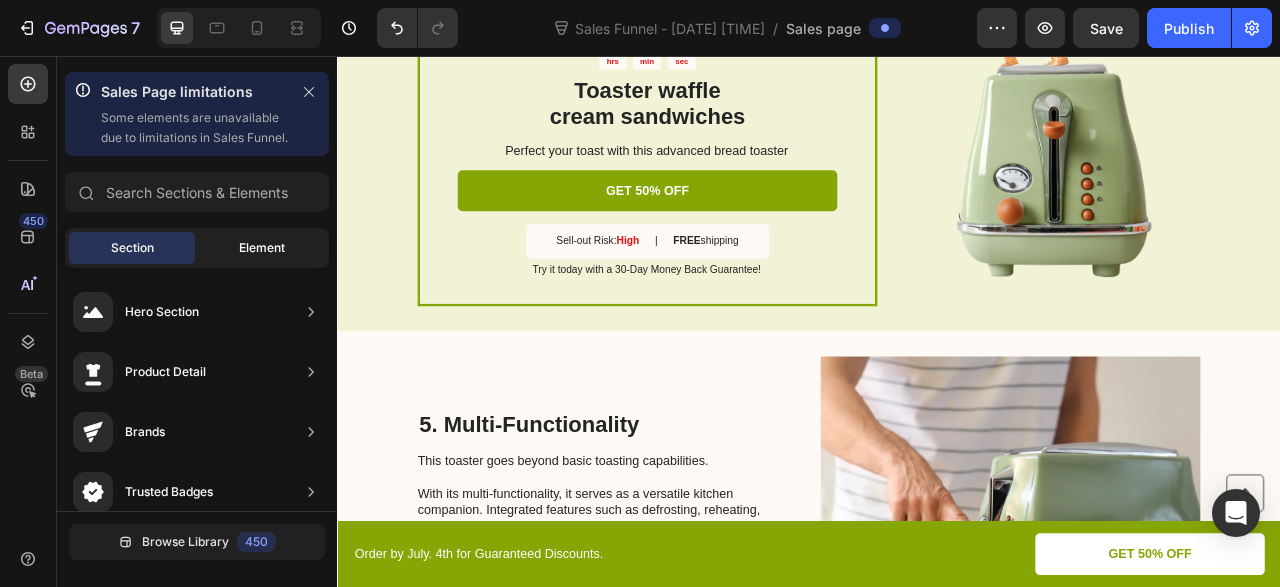 click on "Element" 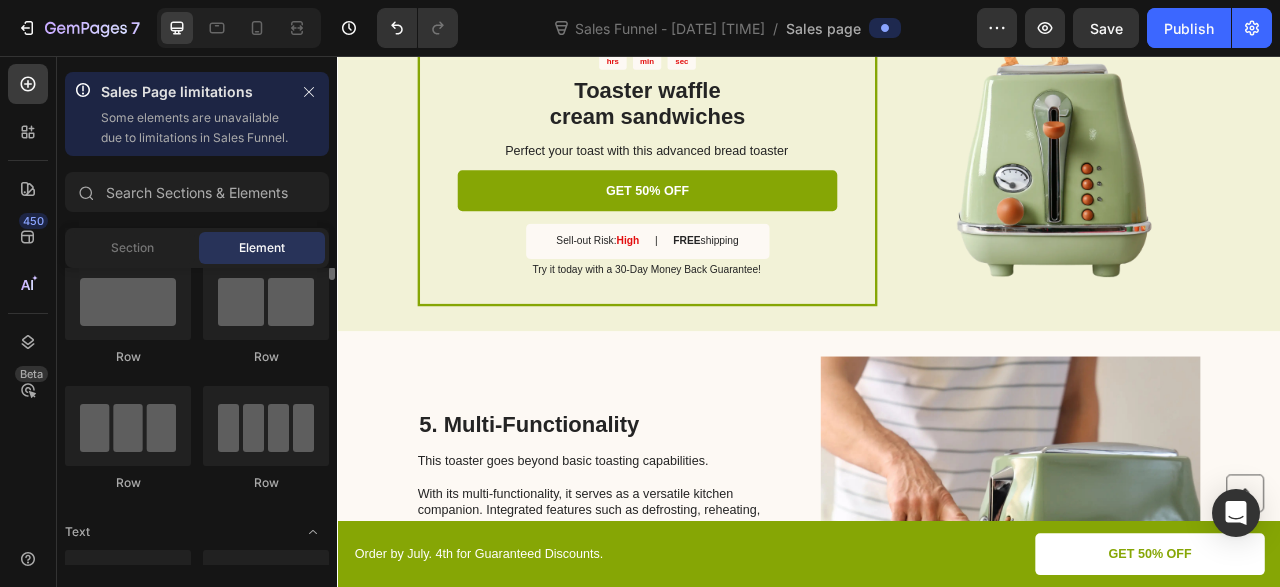 scroll, scrollTop: 46, scrollLeft: 0, axis: vertical 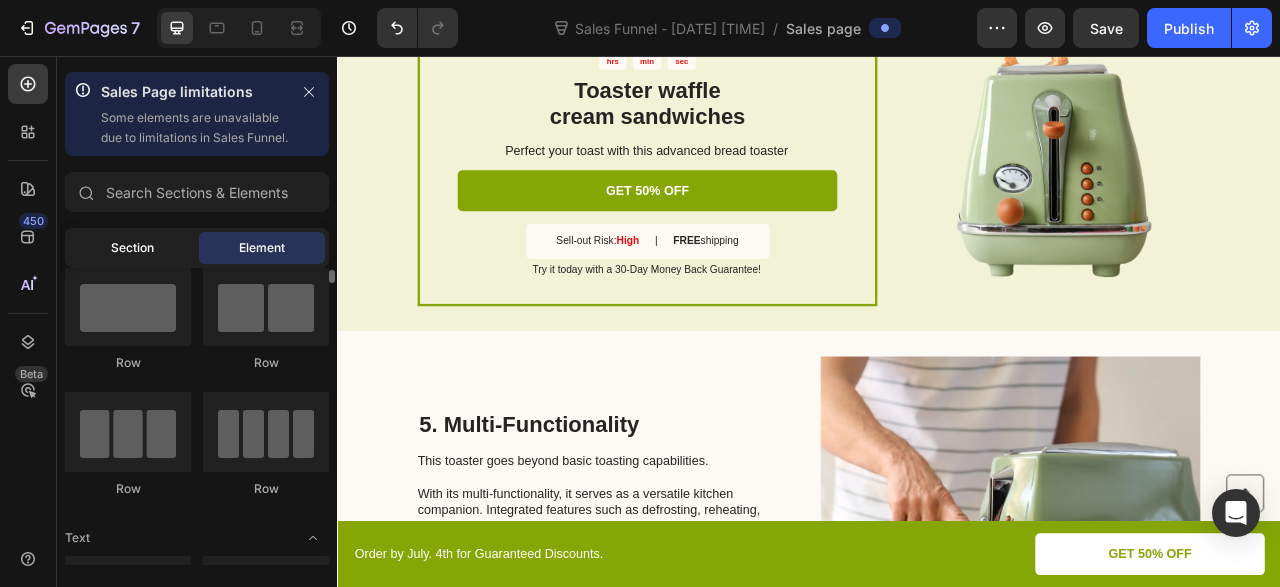 click on "Section" 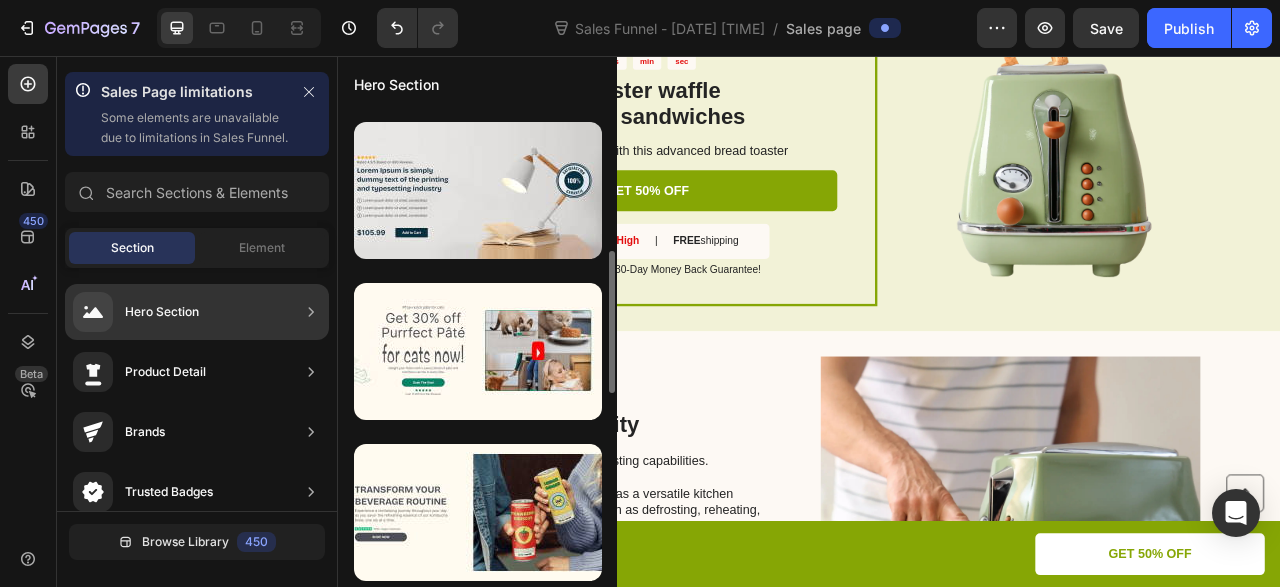 scroll, scrollTop: 476, scrollLeft: 0, axis: vertical 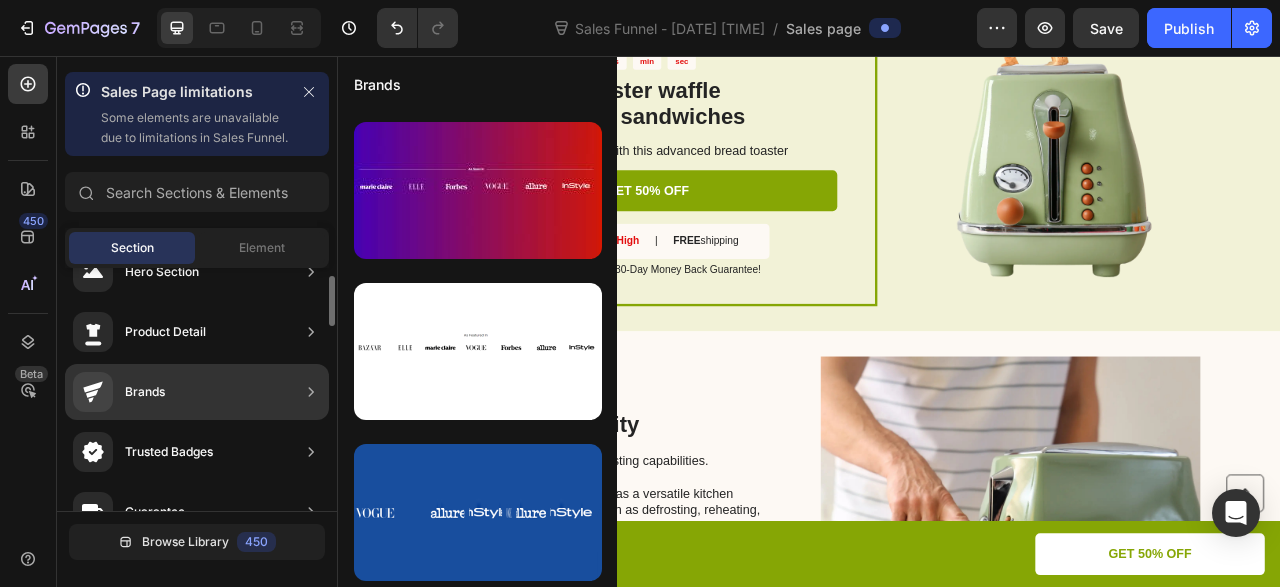 click on "Brands" 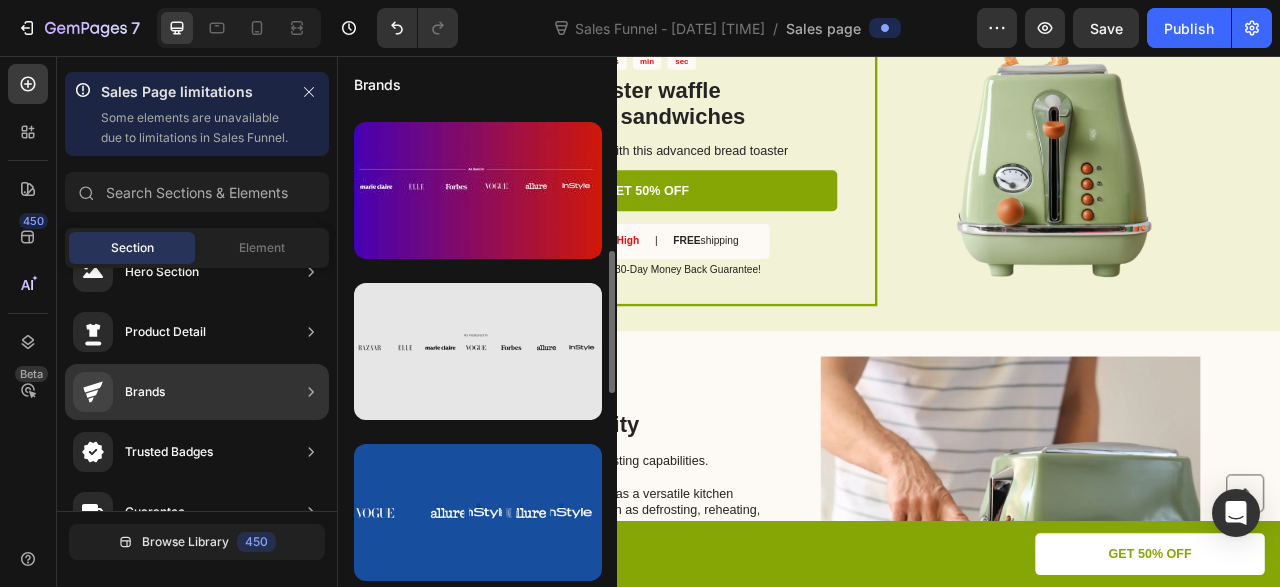 click at bounding box center (478, 351) 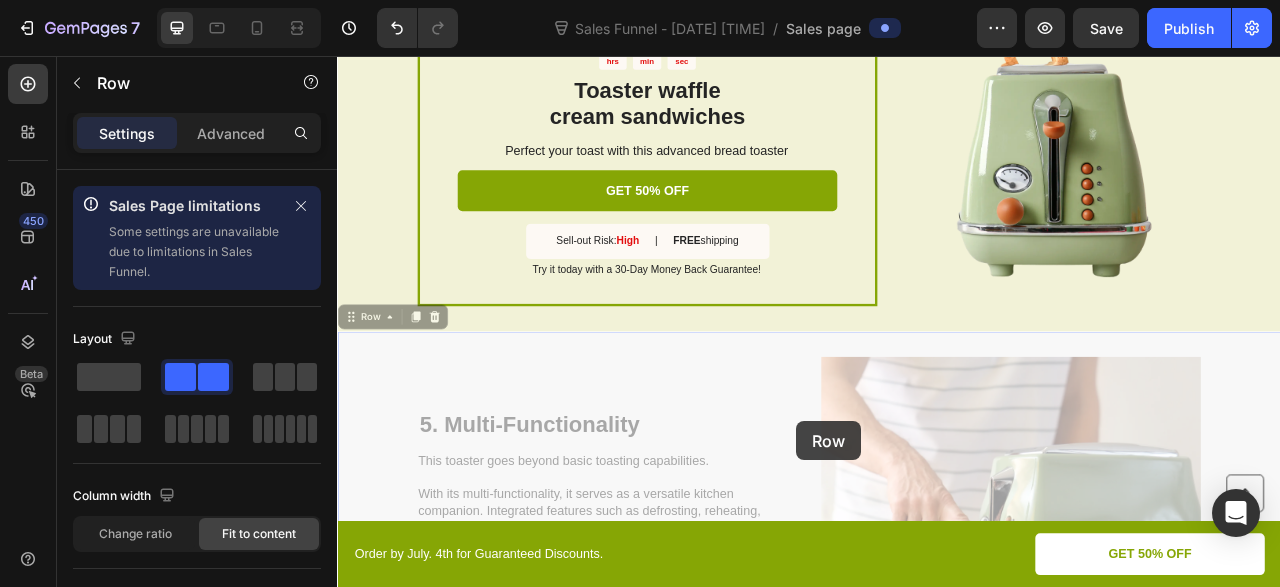 click on "Header
Button Order by [DATE] for Guaranteed Discounts. Text Block GET 50% OFF Button Row Sticky SALE ENDS SOON Text Block [TIME] Countdown Timer Toaster waffle cream sandwiches Heading Perfect your toast with this advanced bread toaster Text Block GET 50% OFF Button Sell-out Risk:  High Text Block | Text Block FREE  shipping Text Block Row Try it today with a [NUMBER]-Day Money Back Guarantee! Text Block Row Image Row 5. Multi-Functionality Heading This toaster goes beyond basic toasting capabilities.  With its multi-functionality, it serves as a versatile kitchen companion. Integrated features such as defrosting, reheating, and bagel modes provide added convenience.  Thaw frozen bread, warm up leftovers, or enjoy a perfectly toasted bagel with ease, expanding your breakfast options and enhancing your culinary repertoire. Text Block Image Row   0 5. Multi-Functionality Heading This toaster goes beyond basic toasting capabilities.  Text Block Image Row   0 Image Heading Row Image" at bounding box center (937, 274) 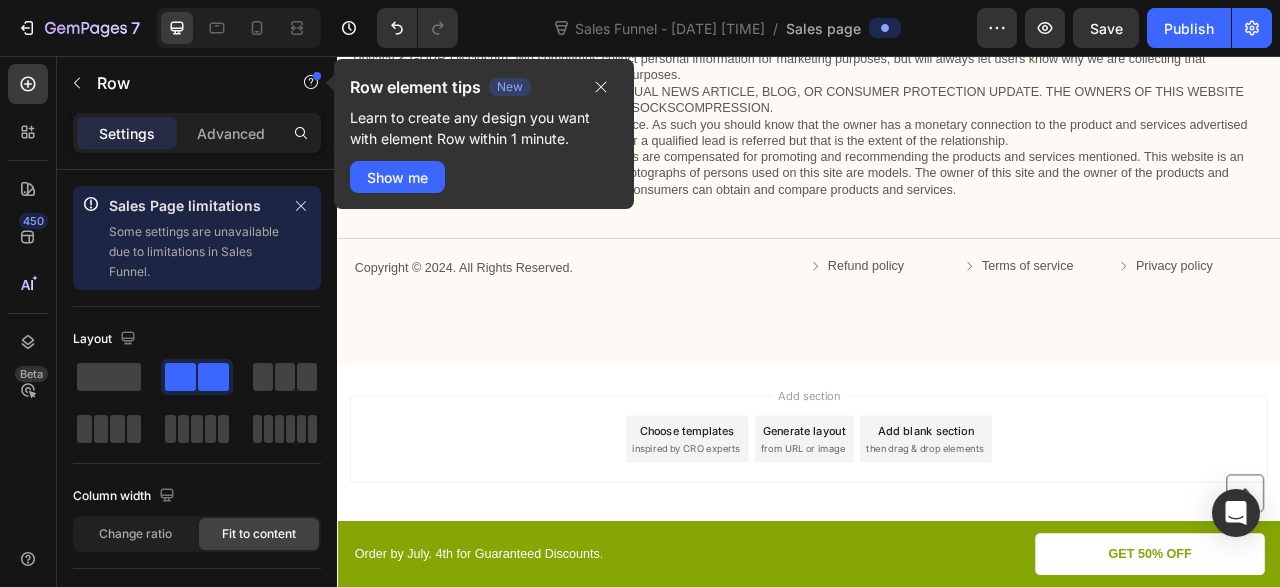scroll, scrollTop: 3796, scrollLeft: 0, axis: vertical 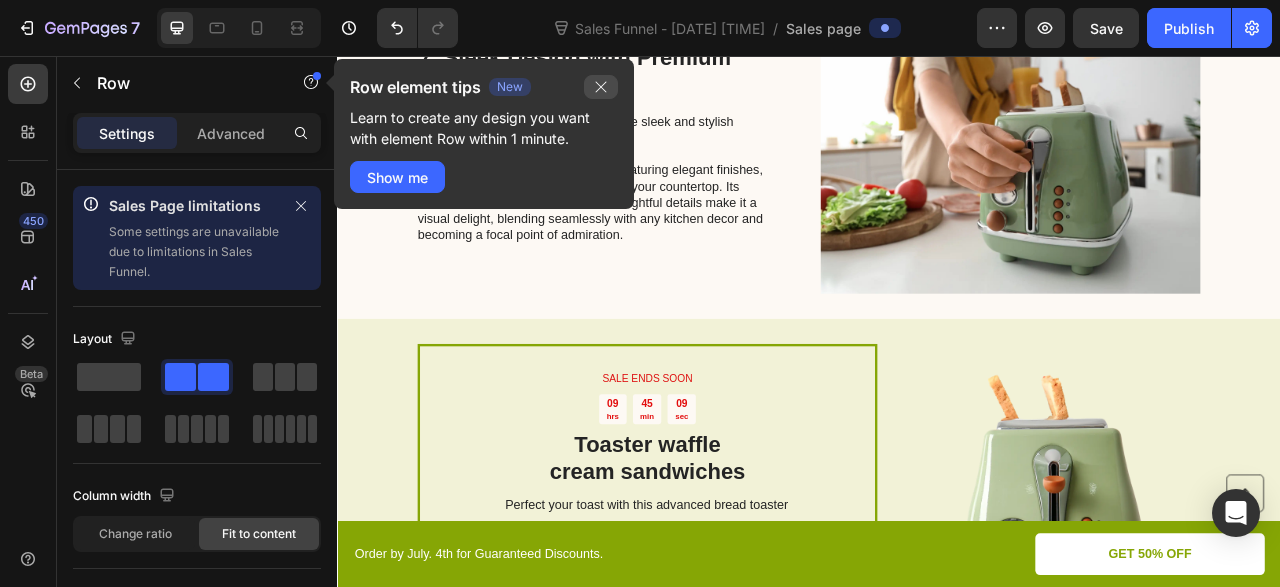 click 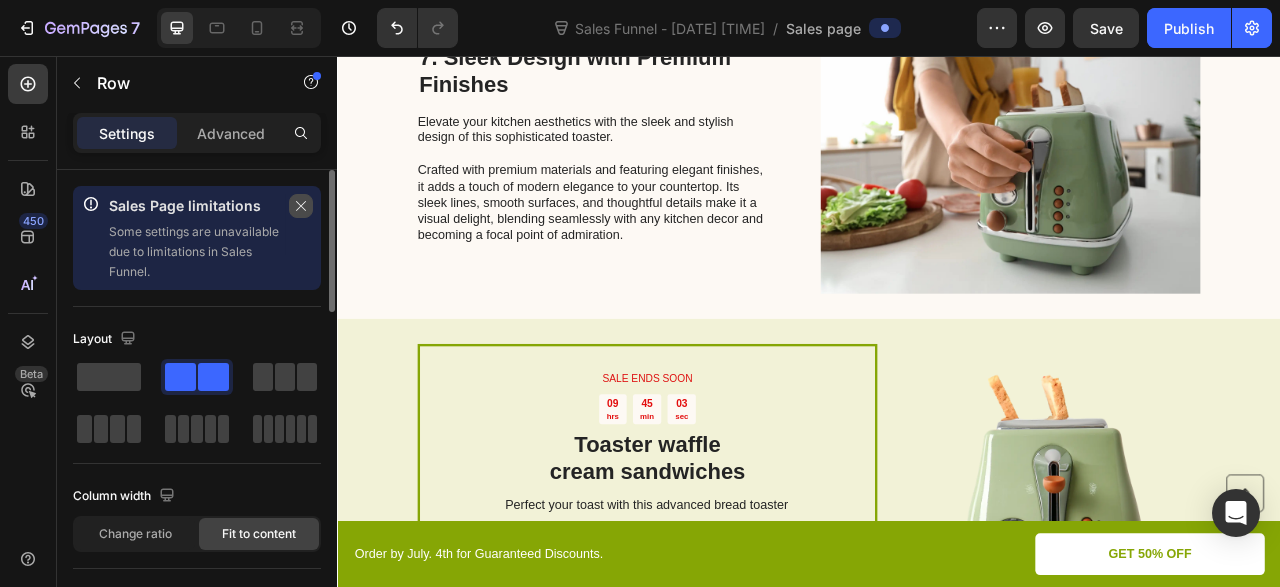 click 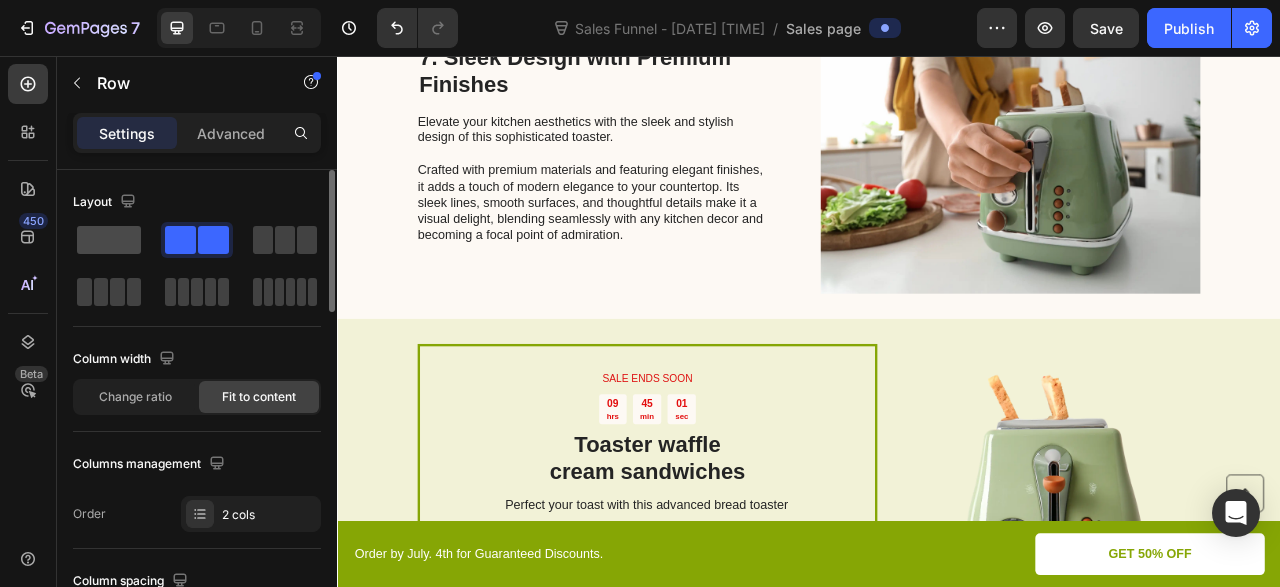 click 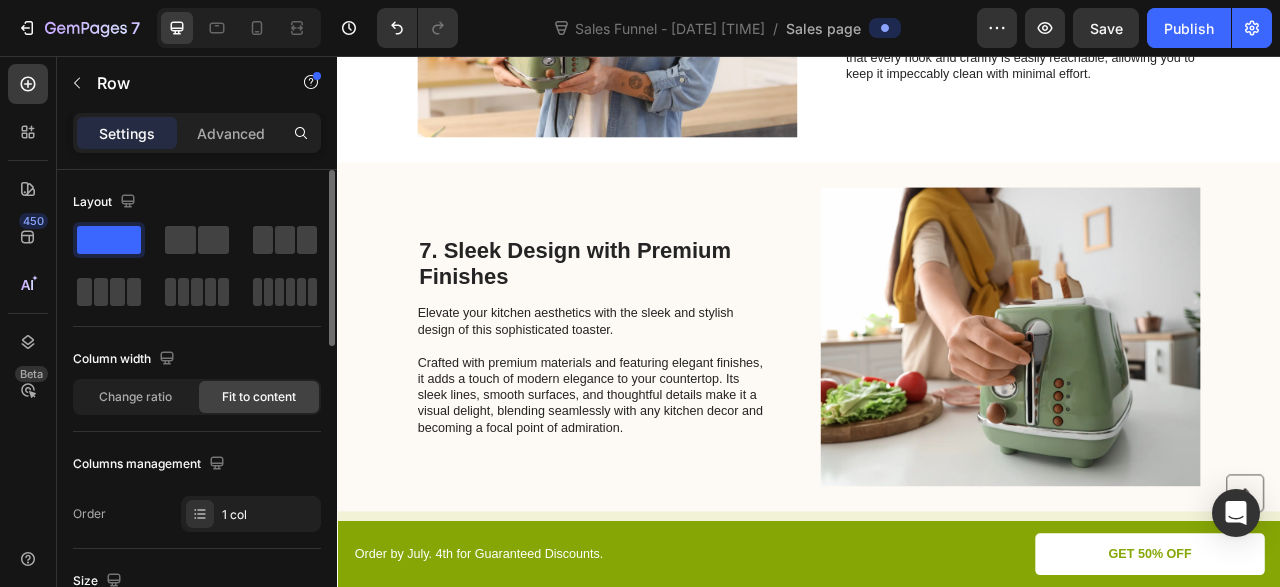 scroll, scrollTop: 4041, scrollLeft: 0, axis: vertical 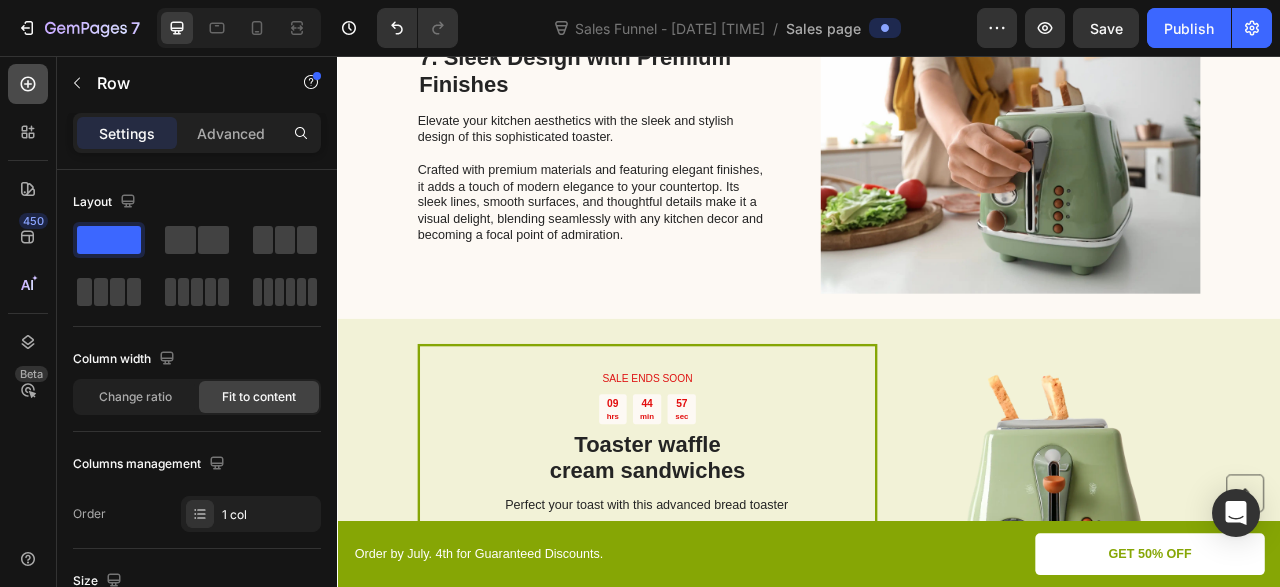 click 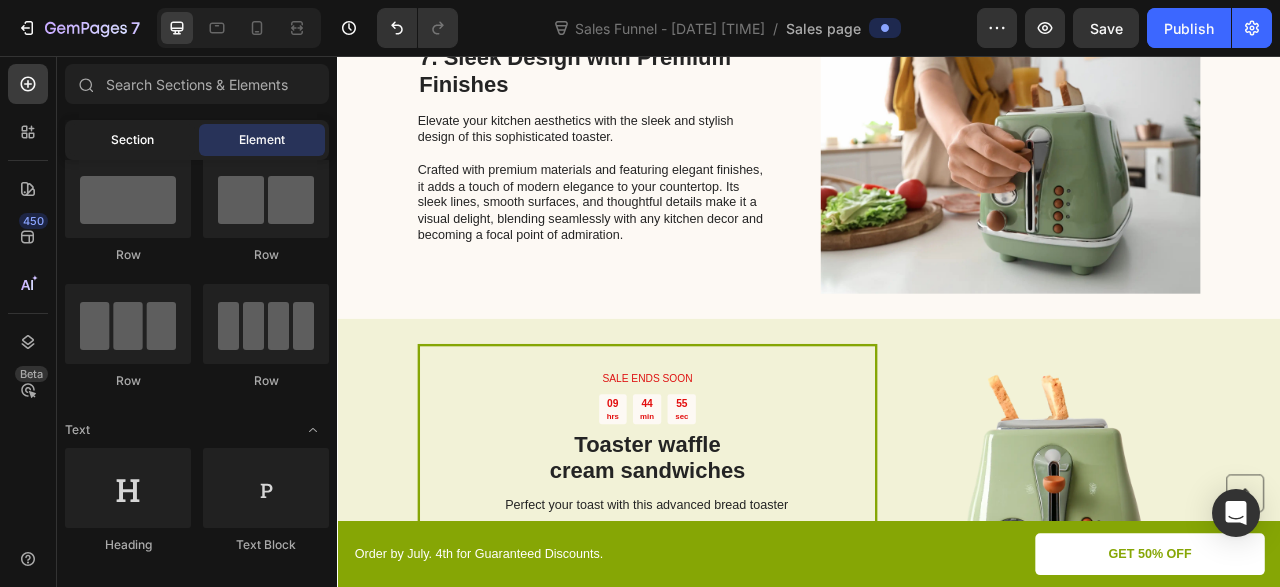 click on "Section" at bounding box center (132, 140) 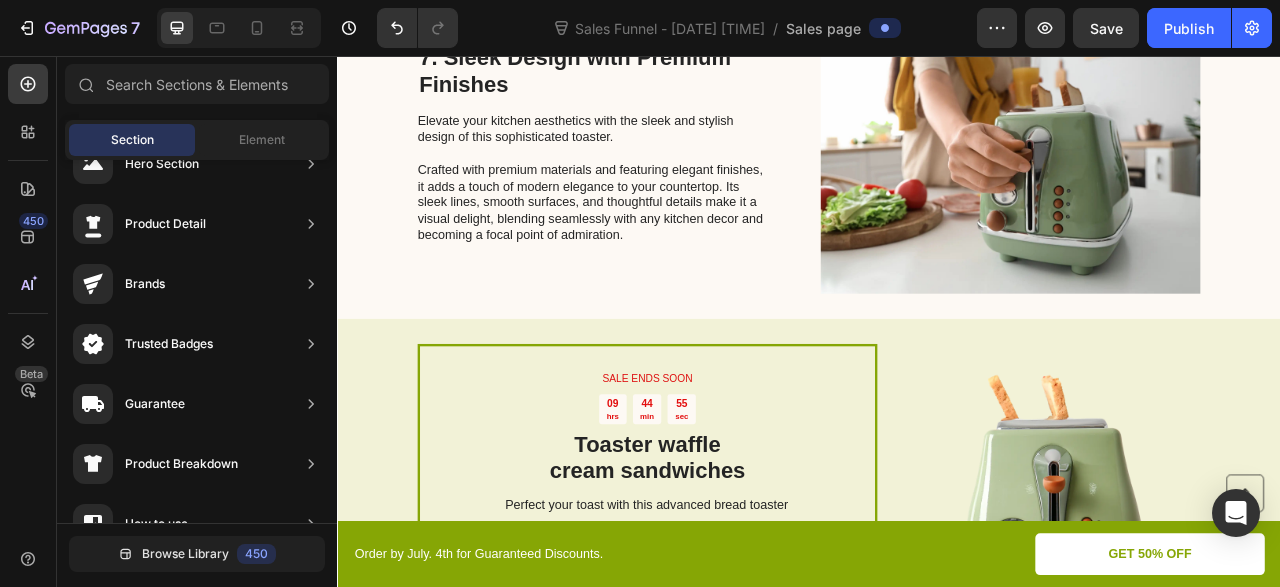 scroll, scrollTop: 40, scrollLeft: 0, axis: vertical 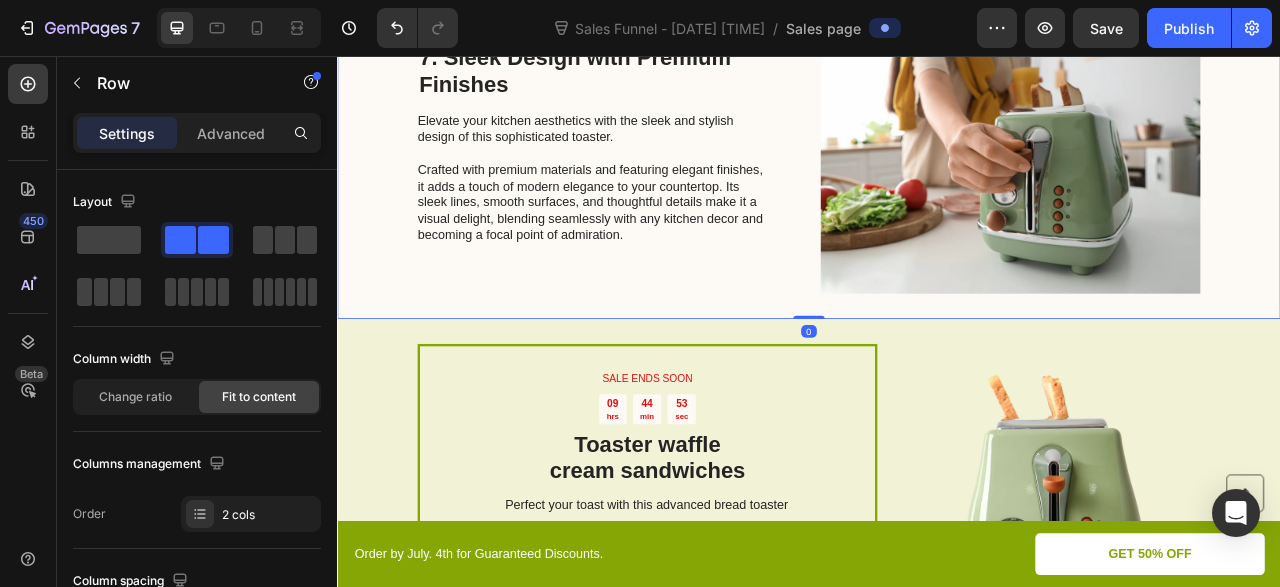 click on "SALE ENDS SOON Text Block [TIME] Countdown Timer Toaster waffle cream sandwiches Heading Perfect your toast with this advanced bread toaster Text Block GET 50% OFF Button Sell-out Risk:  High Text Block | Text Block FREE  shipping Text Block Row Try it today with a [NUMBER]-Day Money Back Guarantee! Text Block Row Image Row 5. Multi-Functionality Heading This toaster goes beyond basic toasting capabilities.  With its multi-functionality, it serves as a versatile kitchen companion. Integrated features such as defrosting, reheating, and bagel modes provide added convenience.  Thaw frozen bread, warm up leftovers, or enjoy a perfectly toasted bagel with ease, expanding your breakfast options and enhancing your culinary repertoire. Text Block Image Row Image 6. Easy-Clean Removable Parts Heading Simplify your cleanup routine with the easy-clean removable parts of this toaster.  The crumb tray effortlessly slides out, capturing all the crumbs for quick disposal.  Text Block Row Heading Text Block Image" at bounding box center [937, -398] 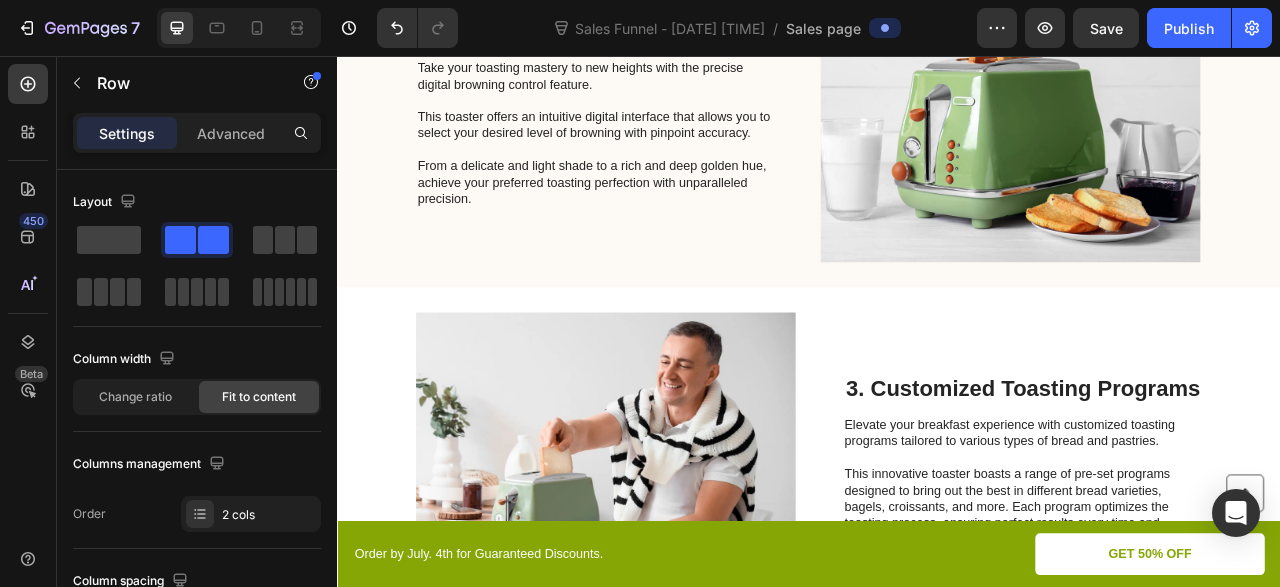 scroll, scrollTop: 0, scrollLeft: 0, axis: both 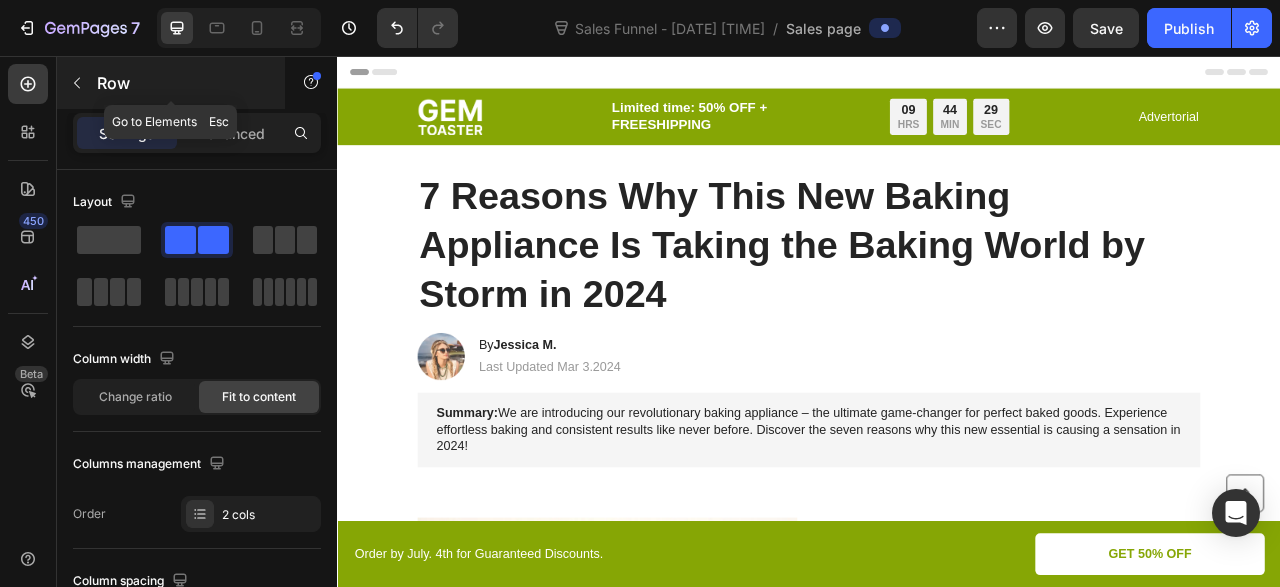 click on "Row" at bounding box center (182, 83) 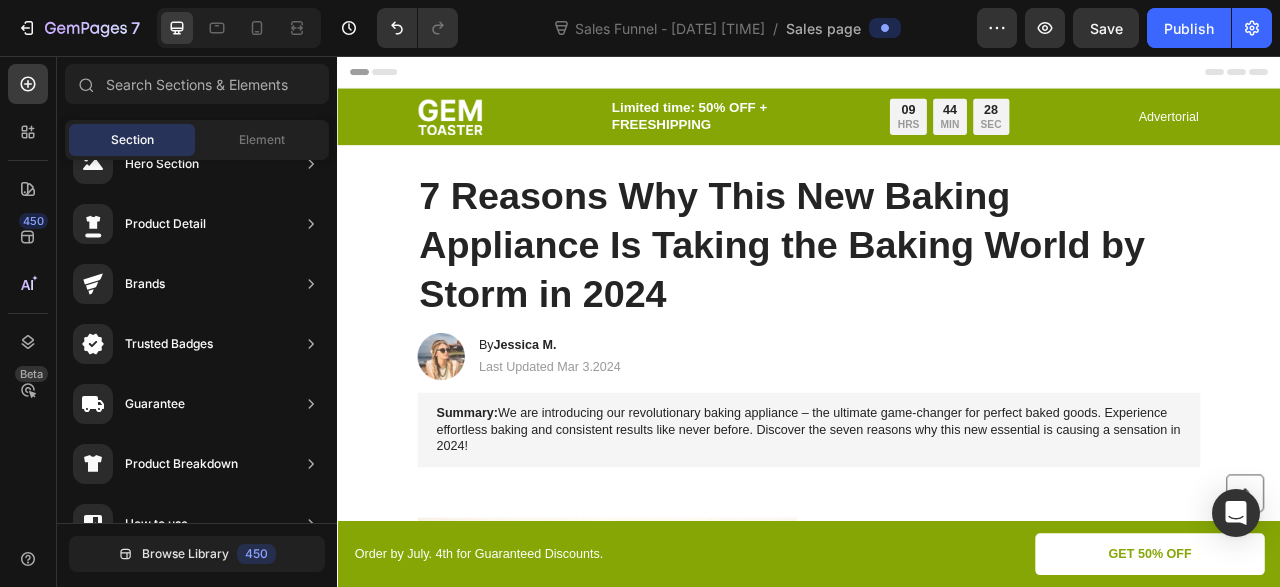 scroll, scrollTop: 40, scrollLeft: 0, axis: vertical 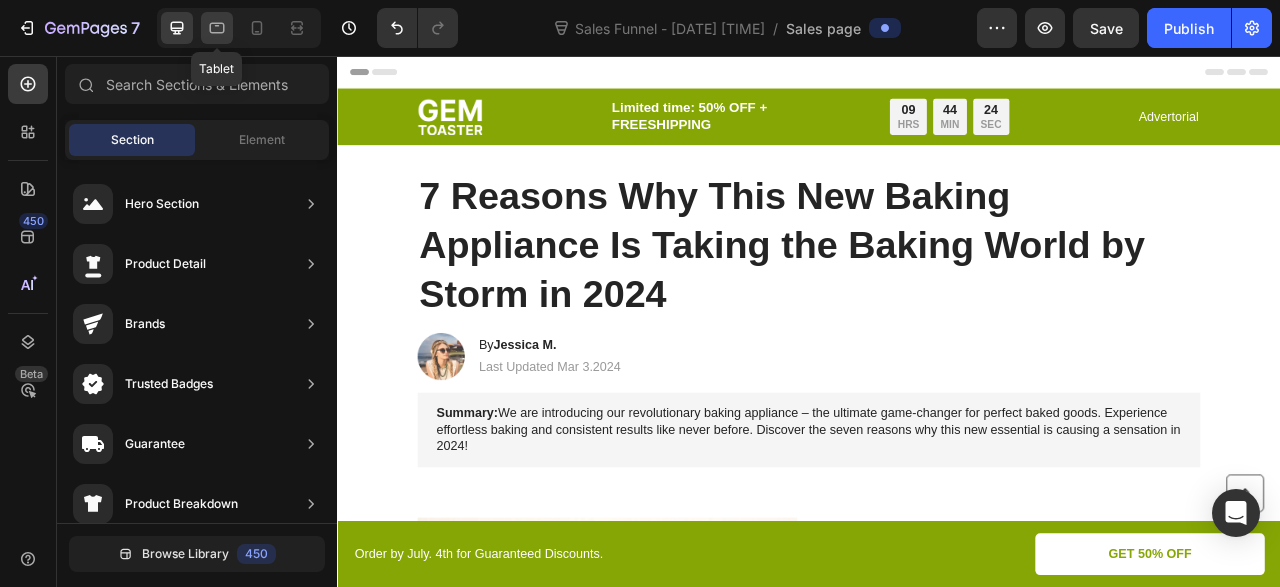 click 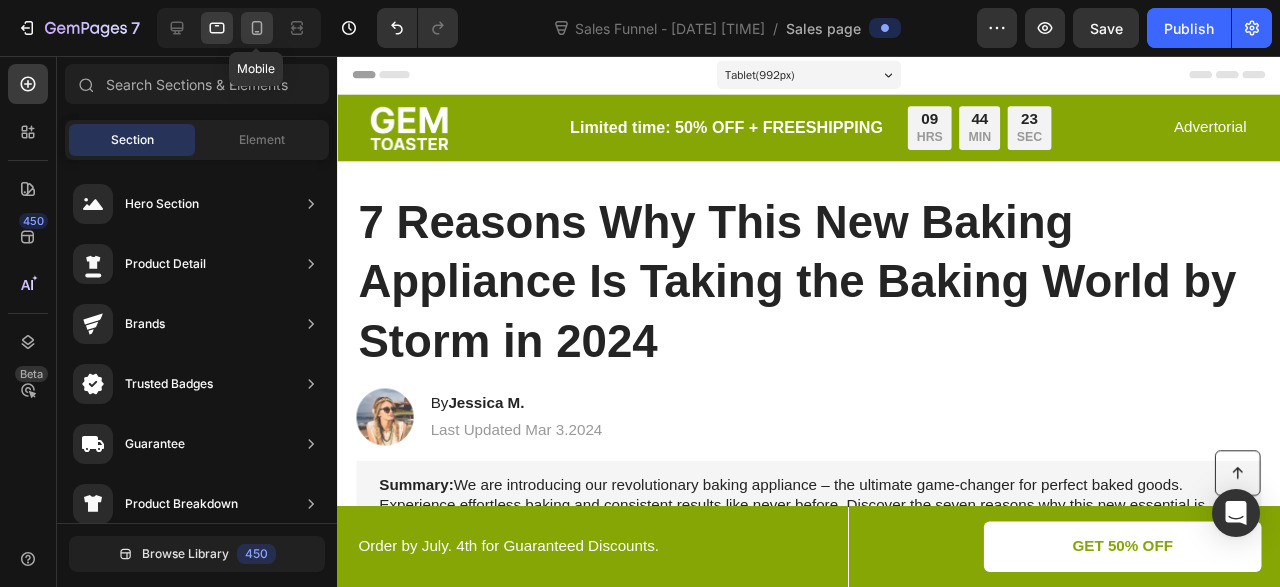 click 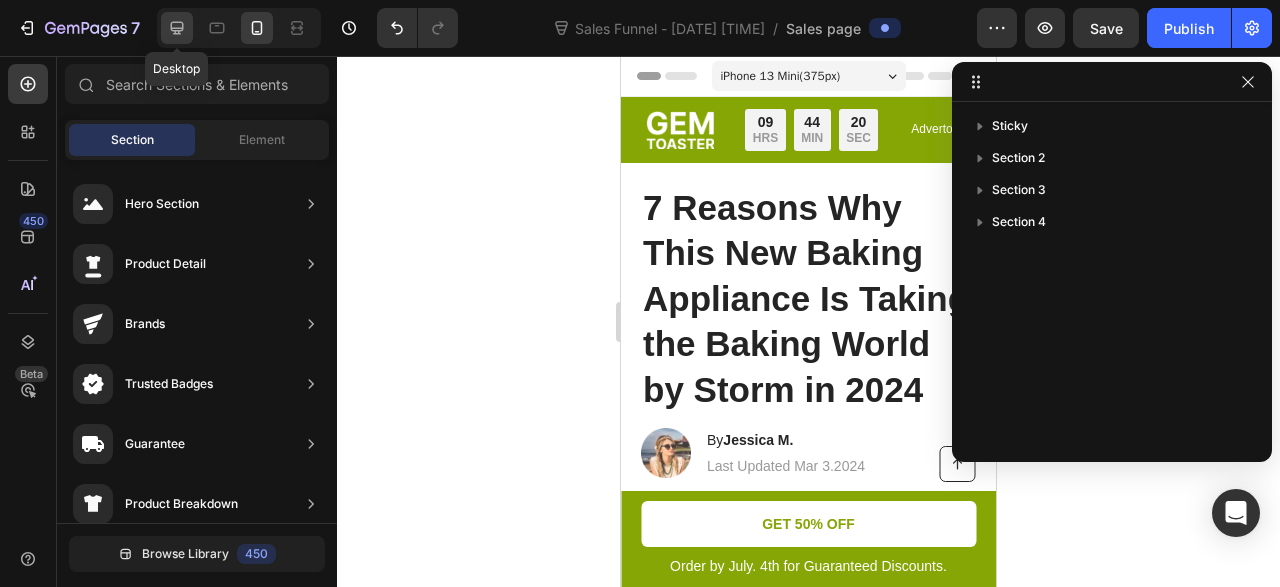 click 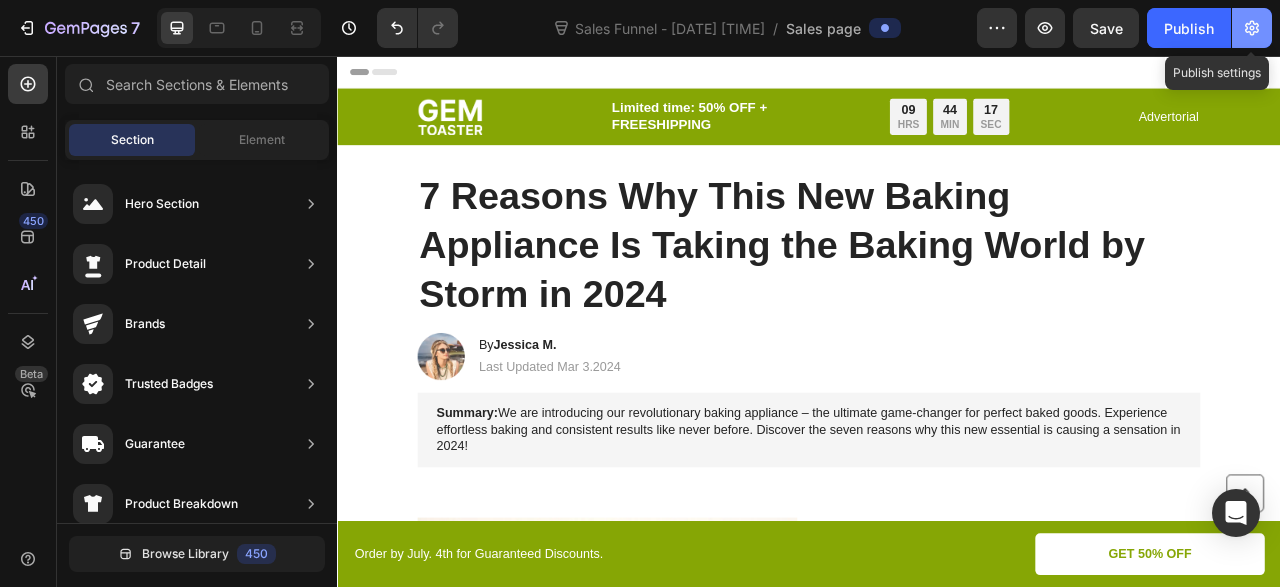 click 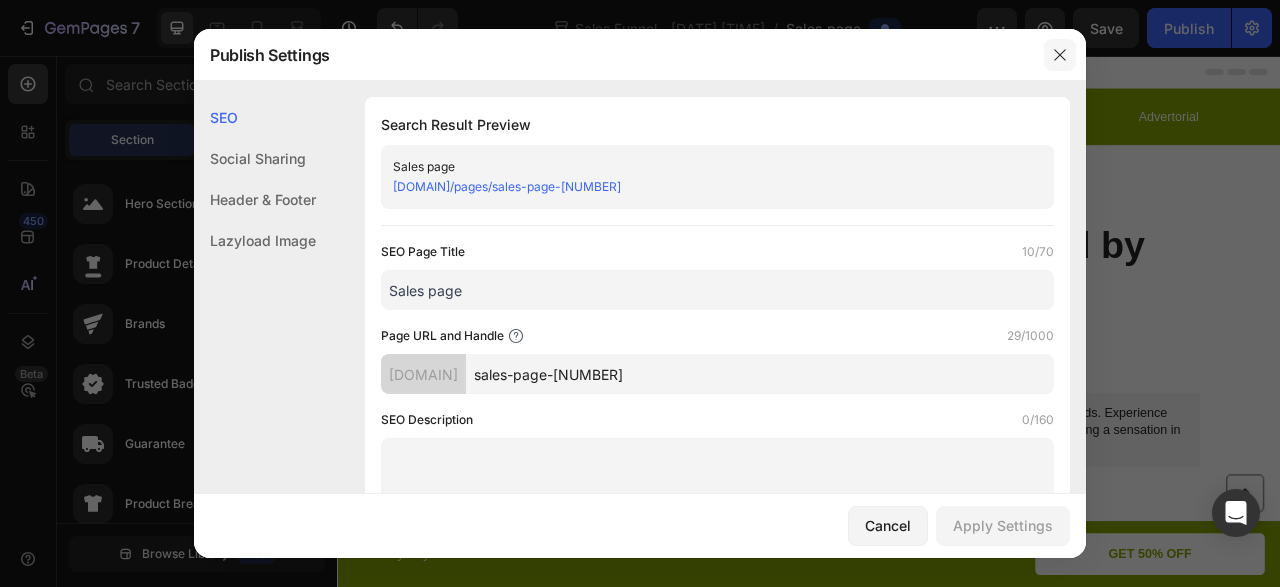 click 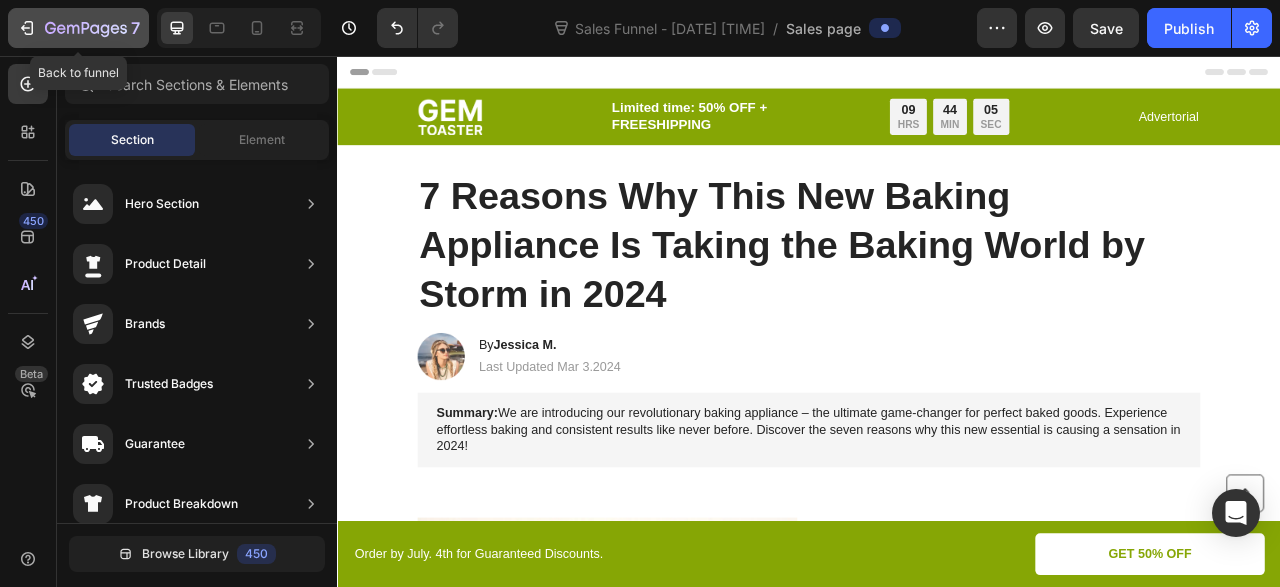 click 